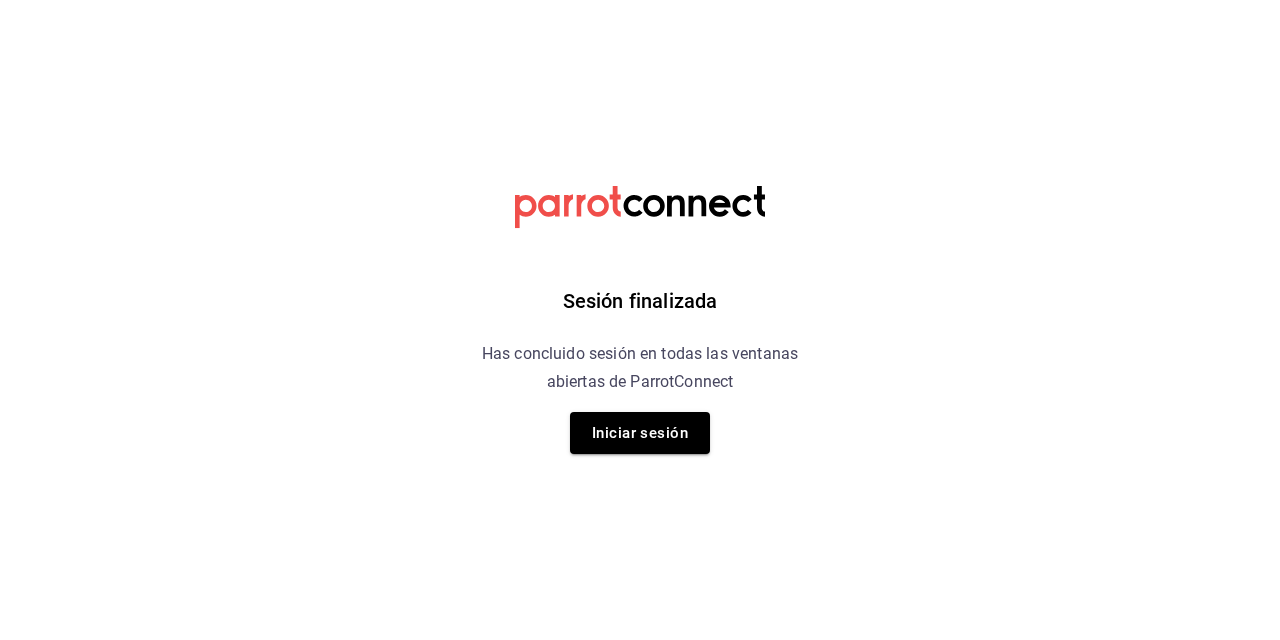 scroll, scrollTop: 0, scrollLeft: 0, axis: both 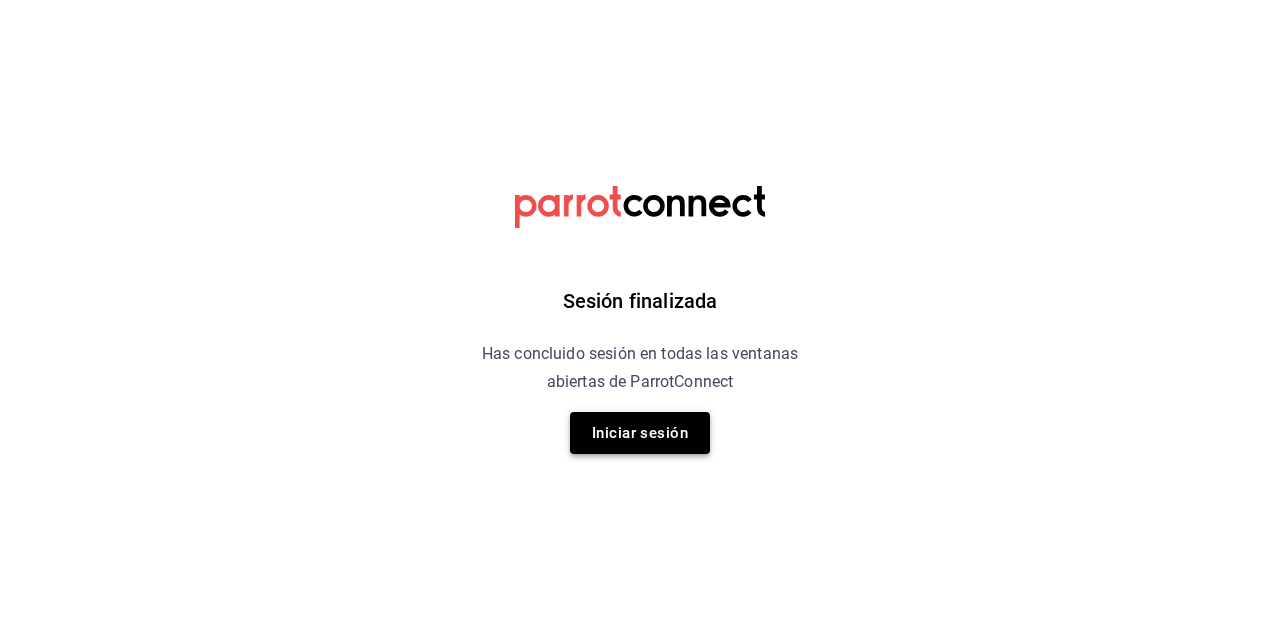 click on "Iniciar sesión" at bounding box center (640, 433) 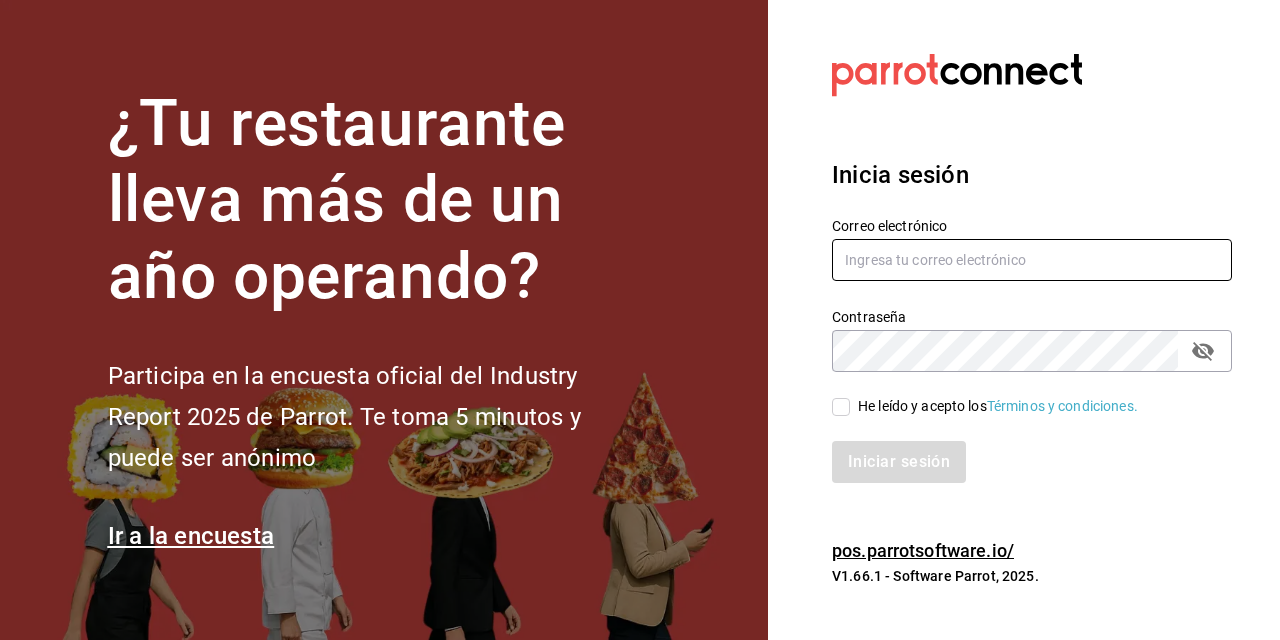 type on "JOSE.AVILA@COSTENO.COM" 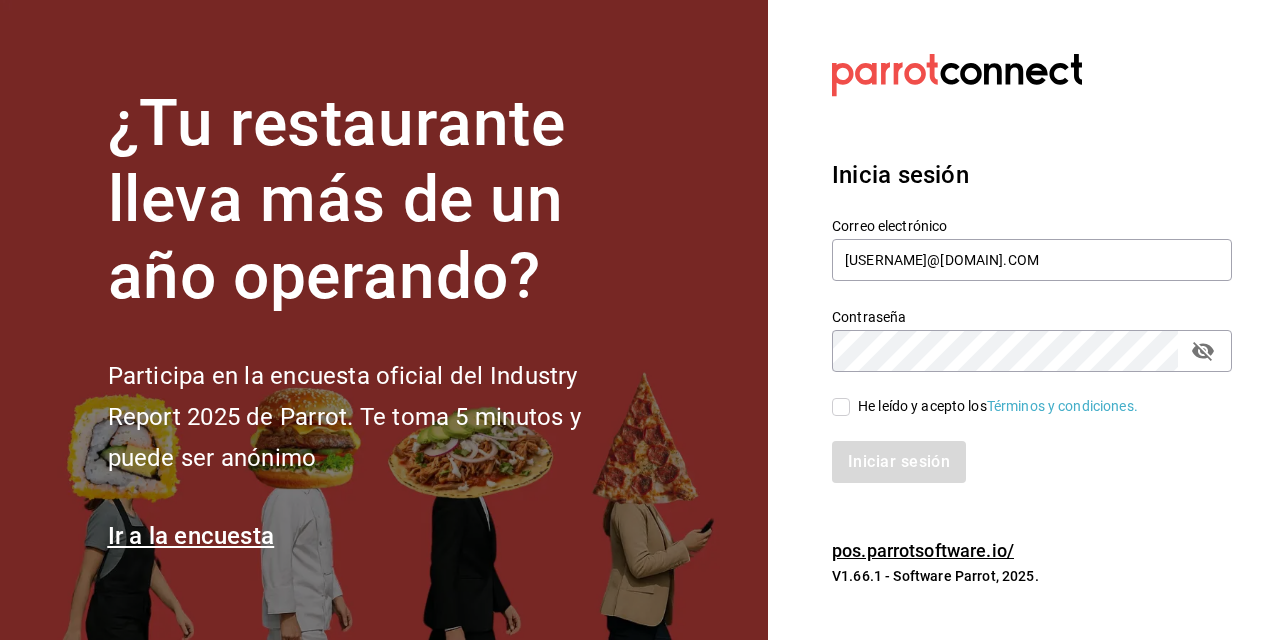 click on "He leído y acepto los  Términos y condiciones." at bounding box center (841, 407) 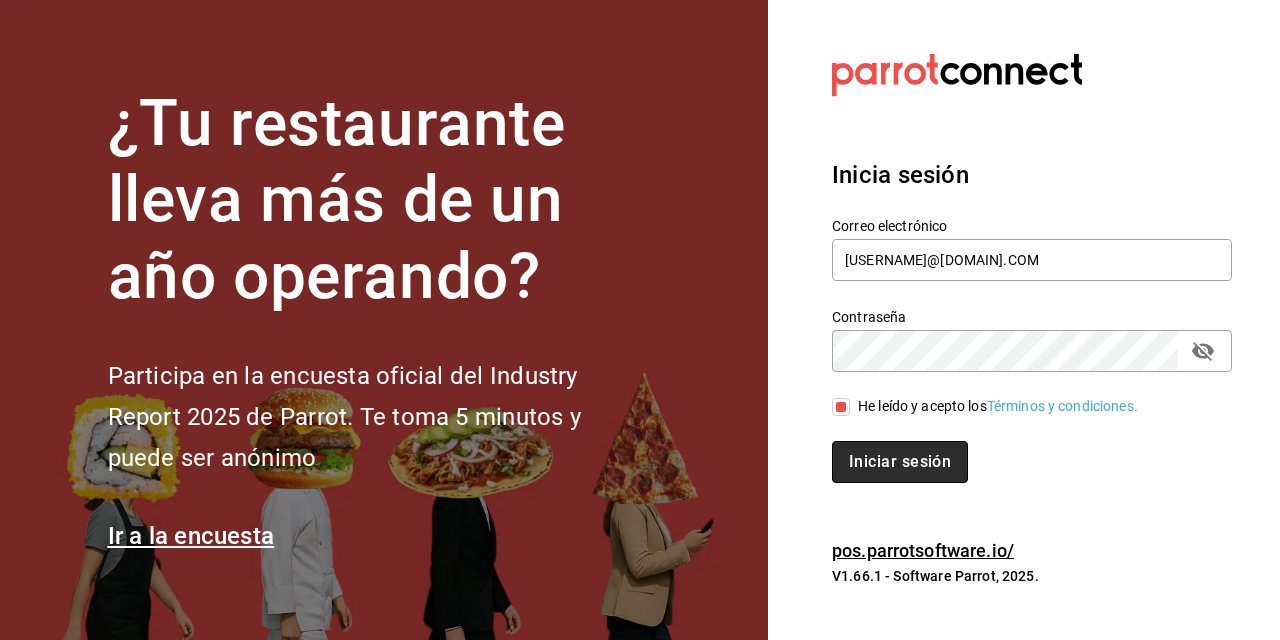 click on "Iniciar sesión" at bounding box center (900, 462) 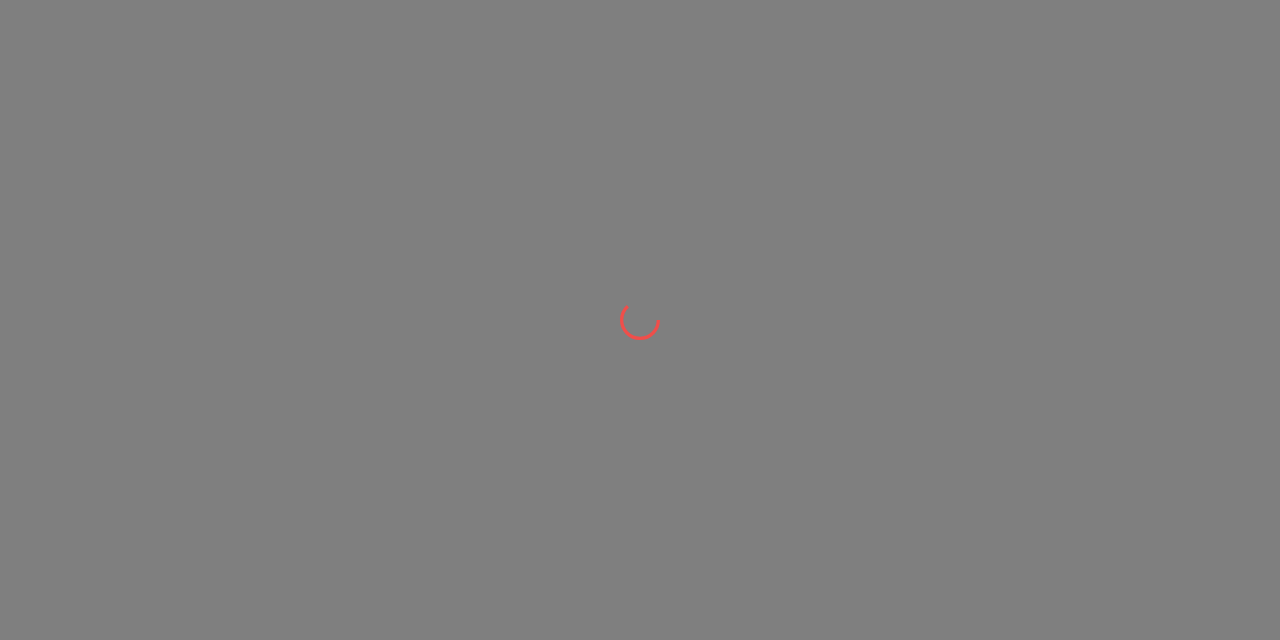 scroll, scrollTop: 0, scrollLeft: 0, axis: both 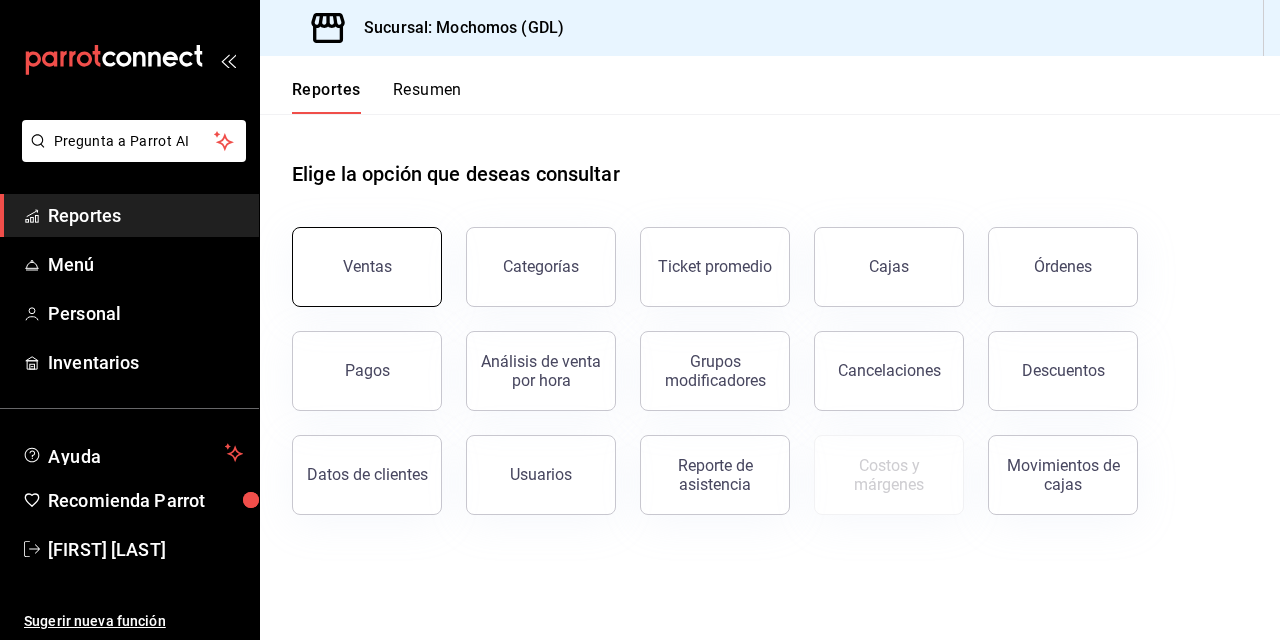 click on "Ventas" at bounding box center (367, 267) 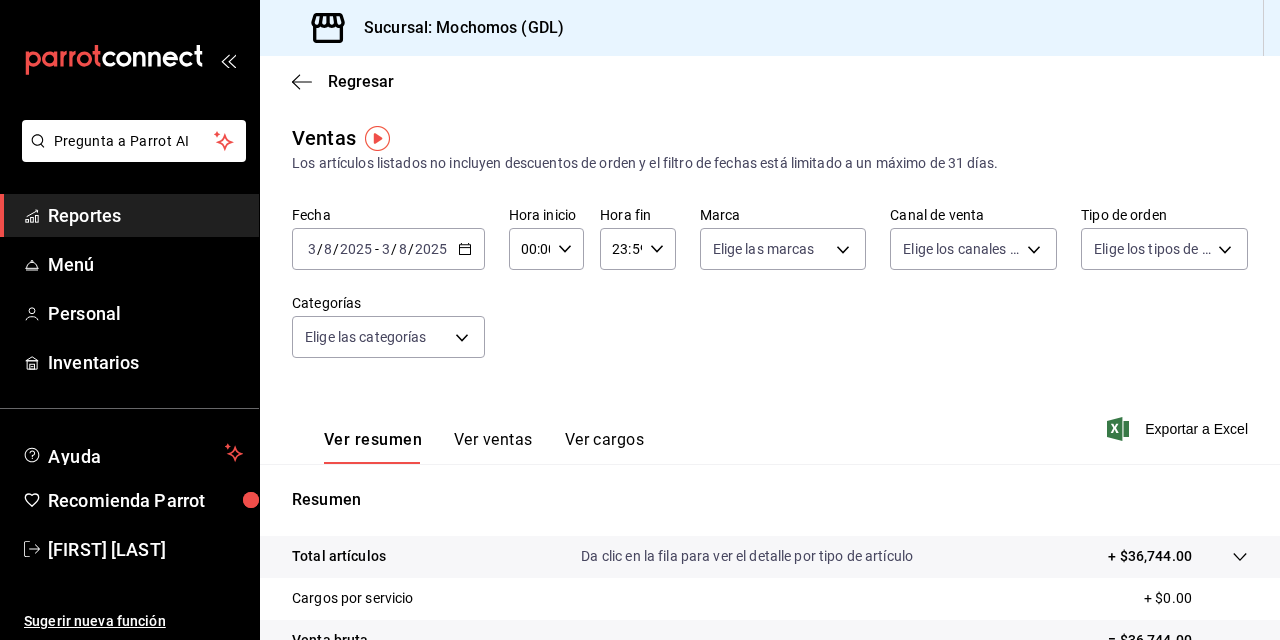 click on "8" at bounding box center [328, 249] 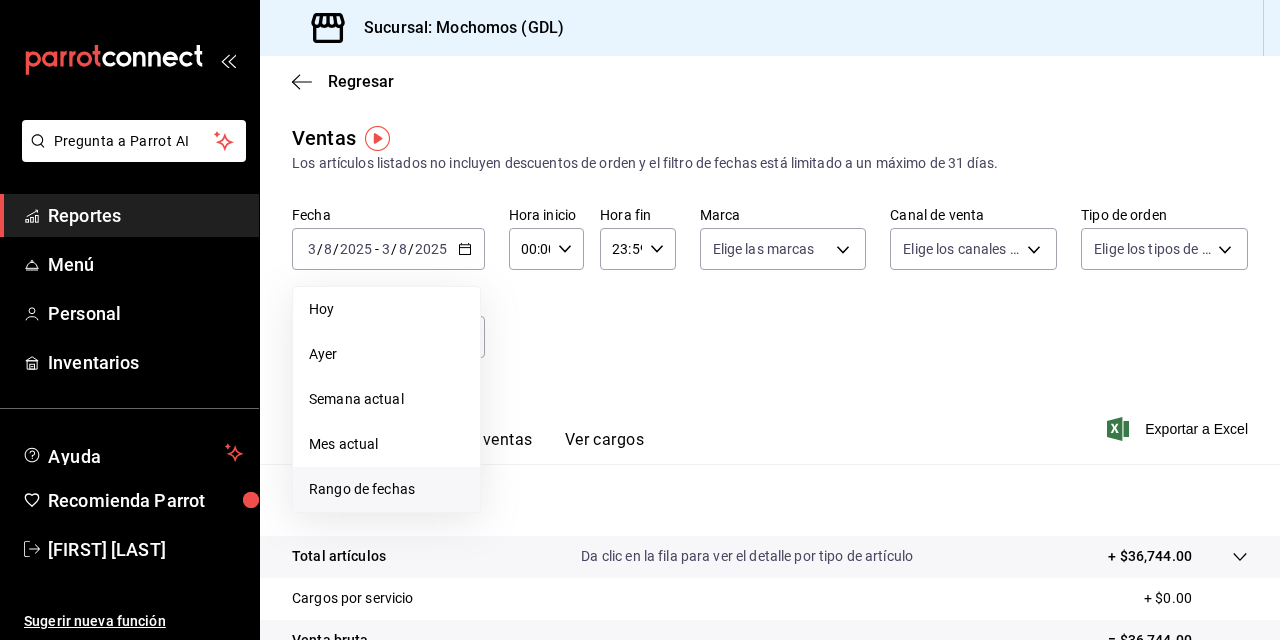 click on "Rango de fechas" at bounding box center (386, 489) 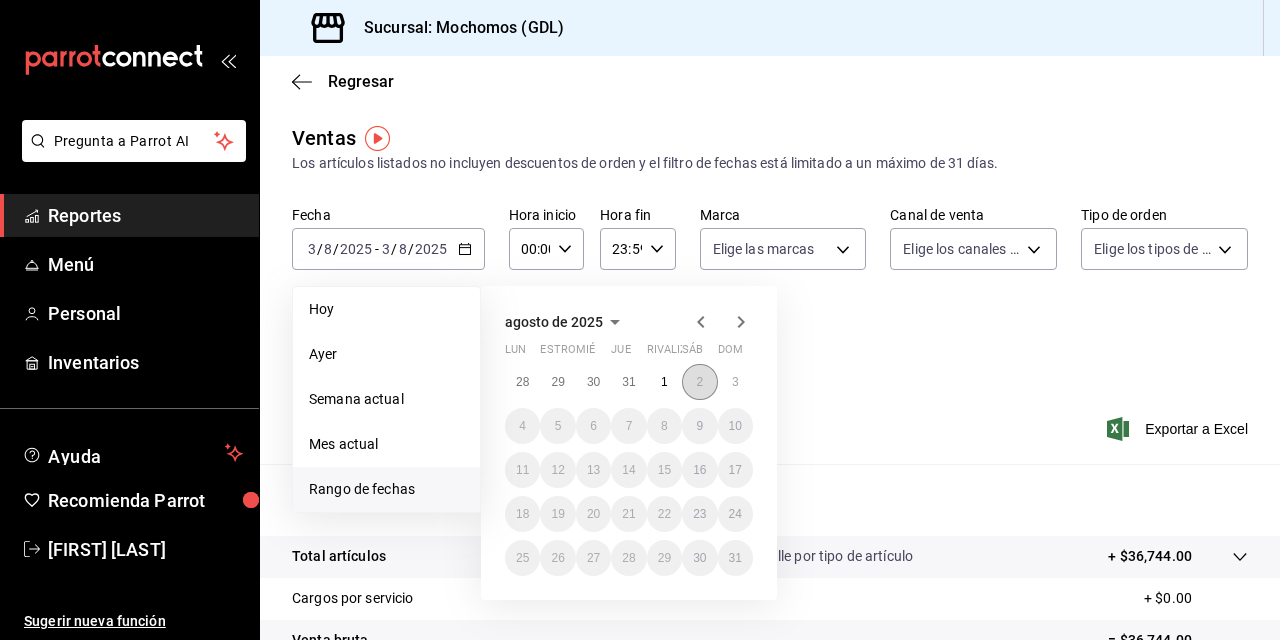 click on "2" at bounding box center [699, 382] 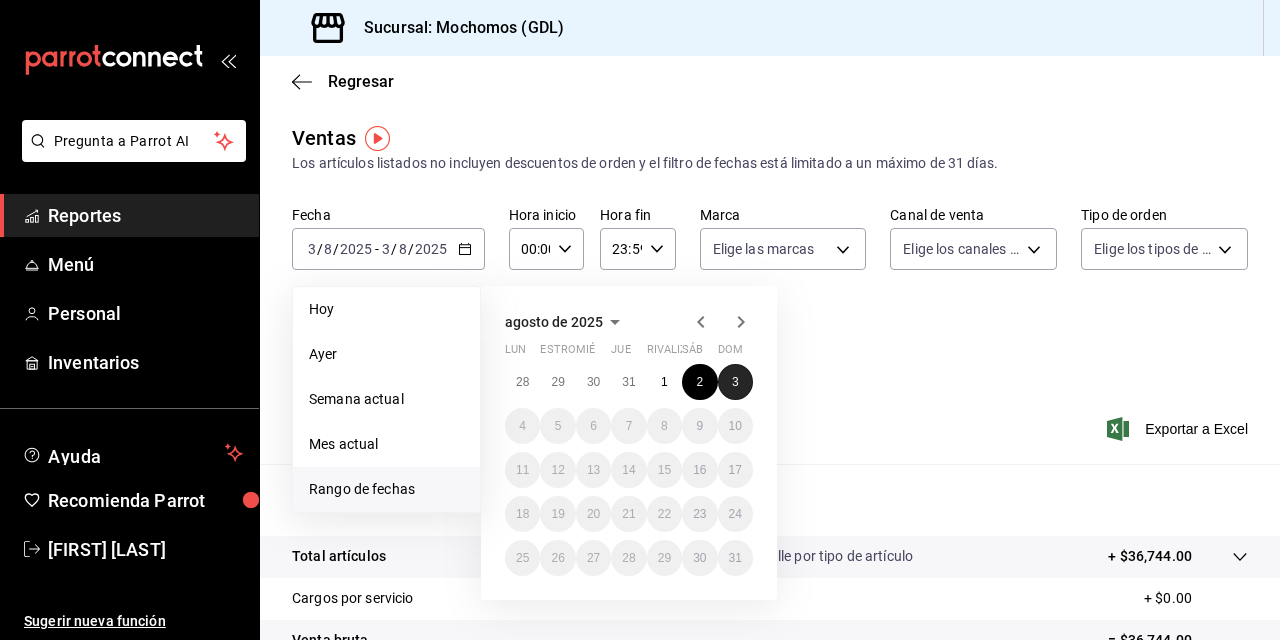 click on "3" at bounding box center (735, 382) 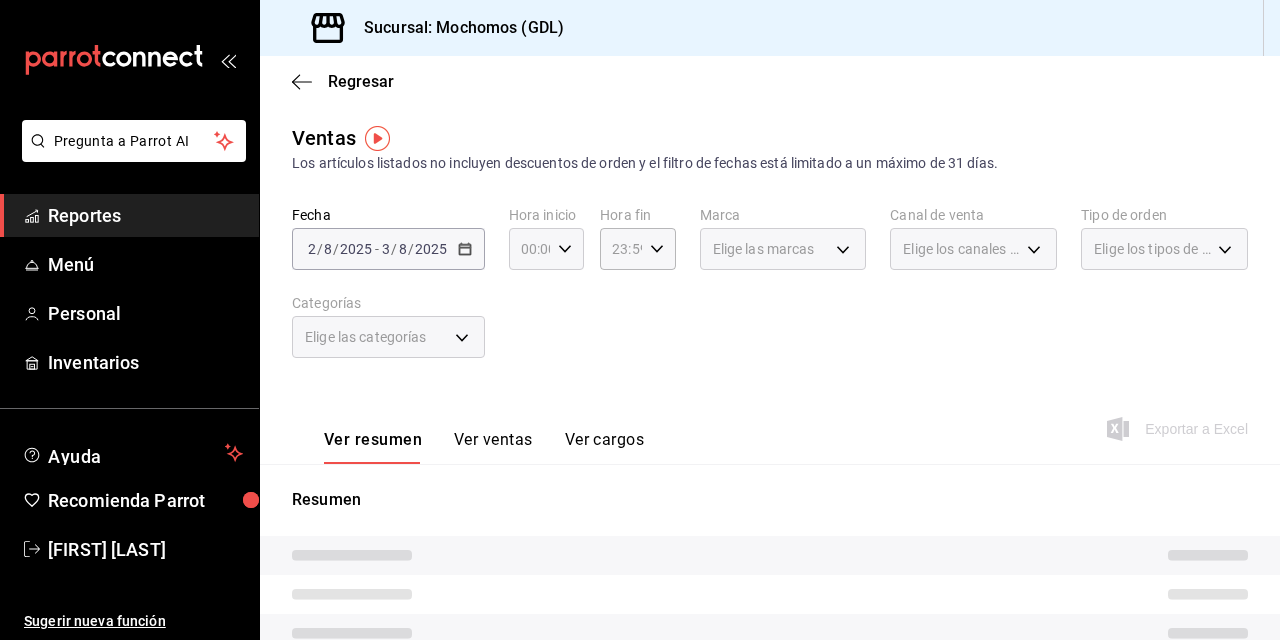 click 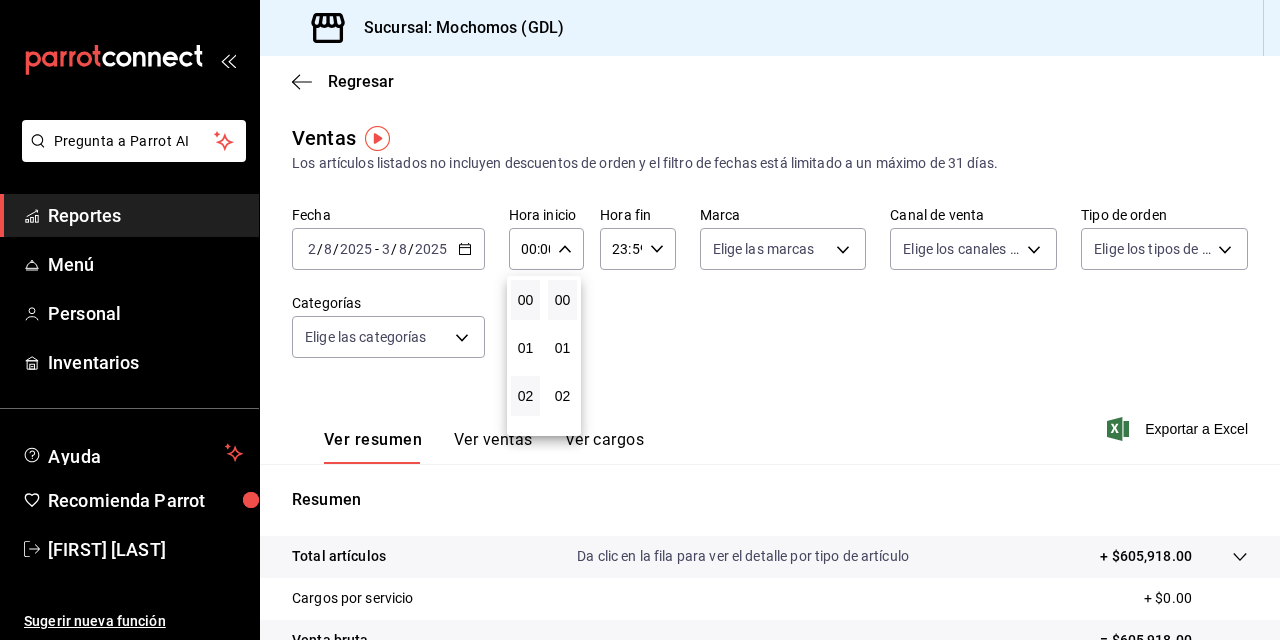 click on "02" at bounding box center [525, 396] 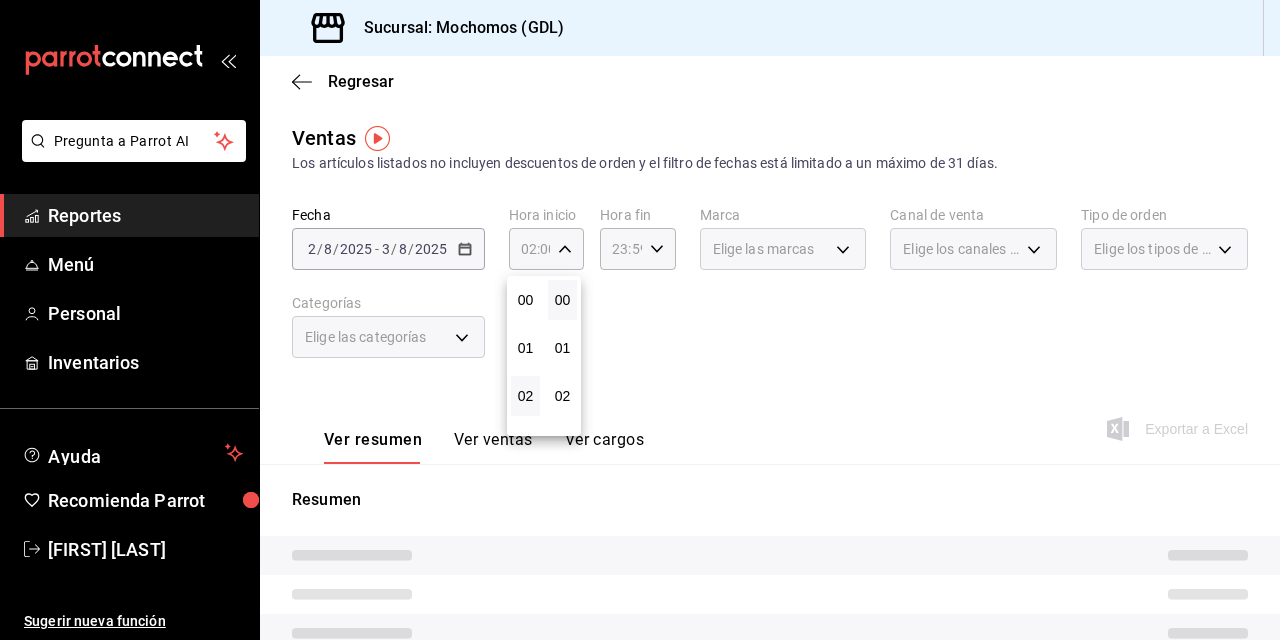 type 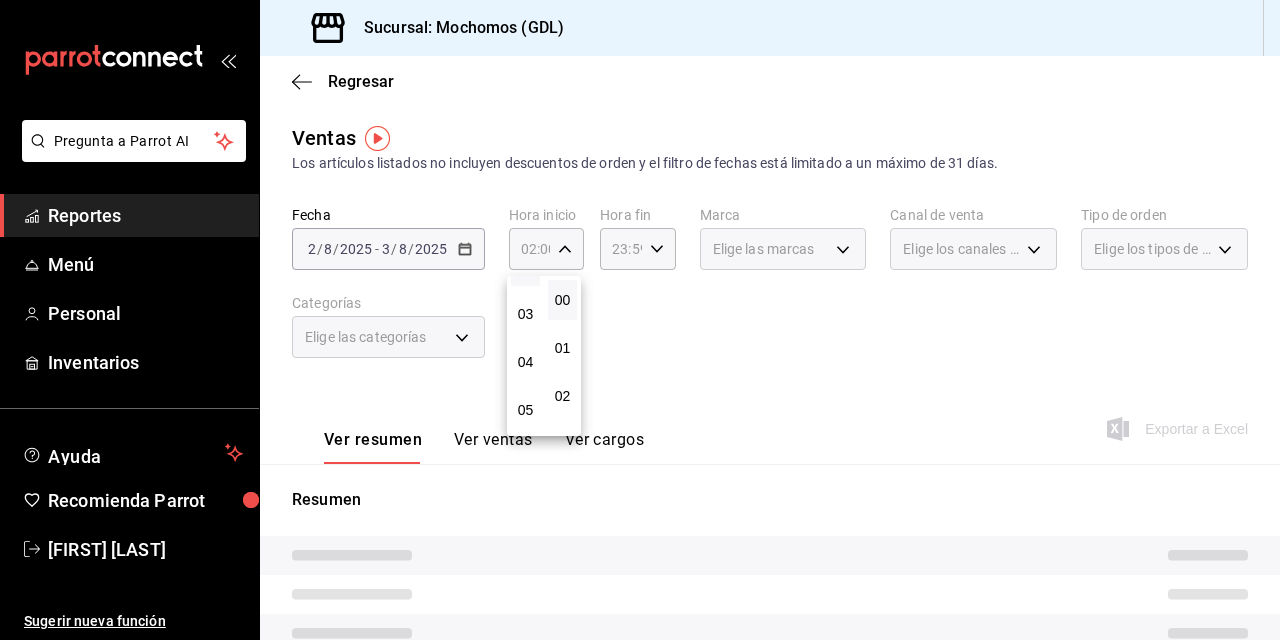 scroll, scrollTop: 160, scrollLeft: 0, axis: vertical 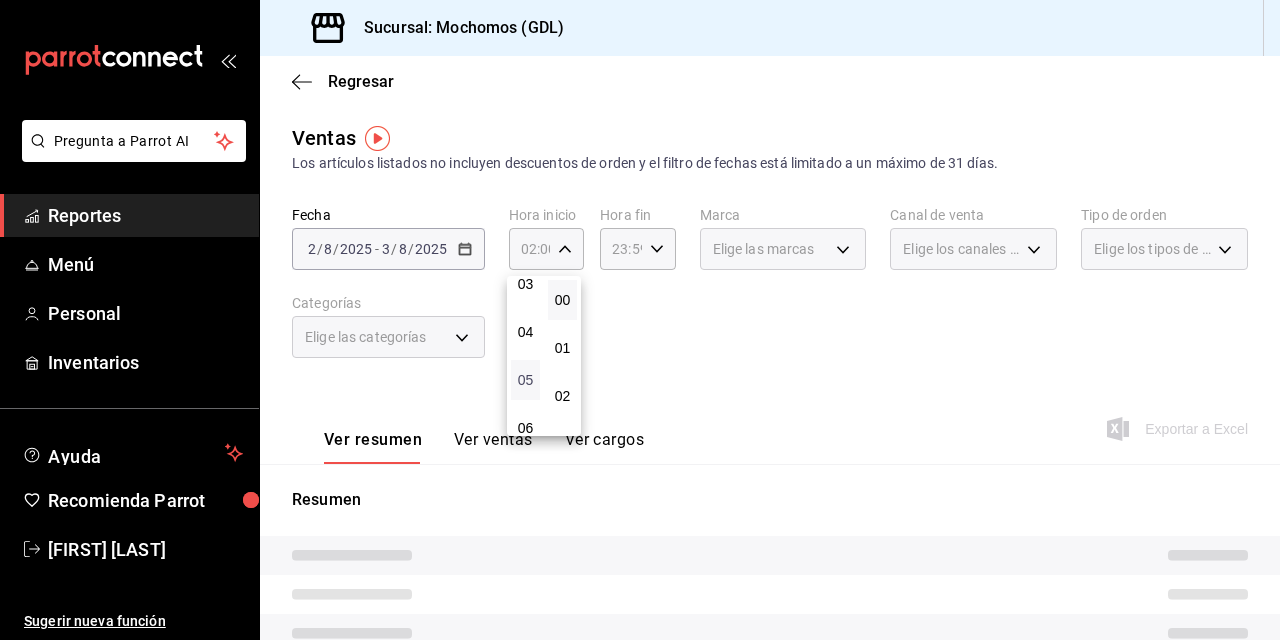 click on "05" at bounding box center (525, 380) 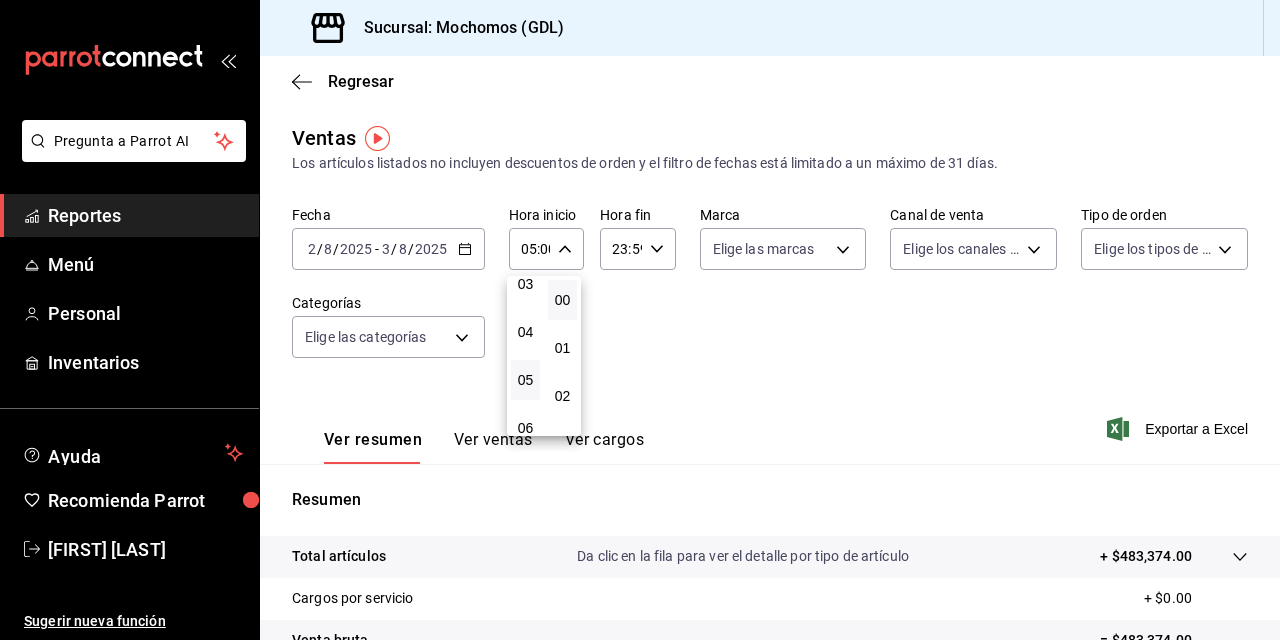 click at bounding box center (640, 320) 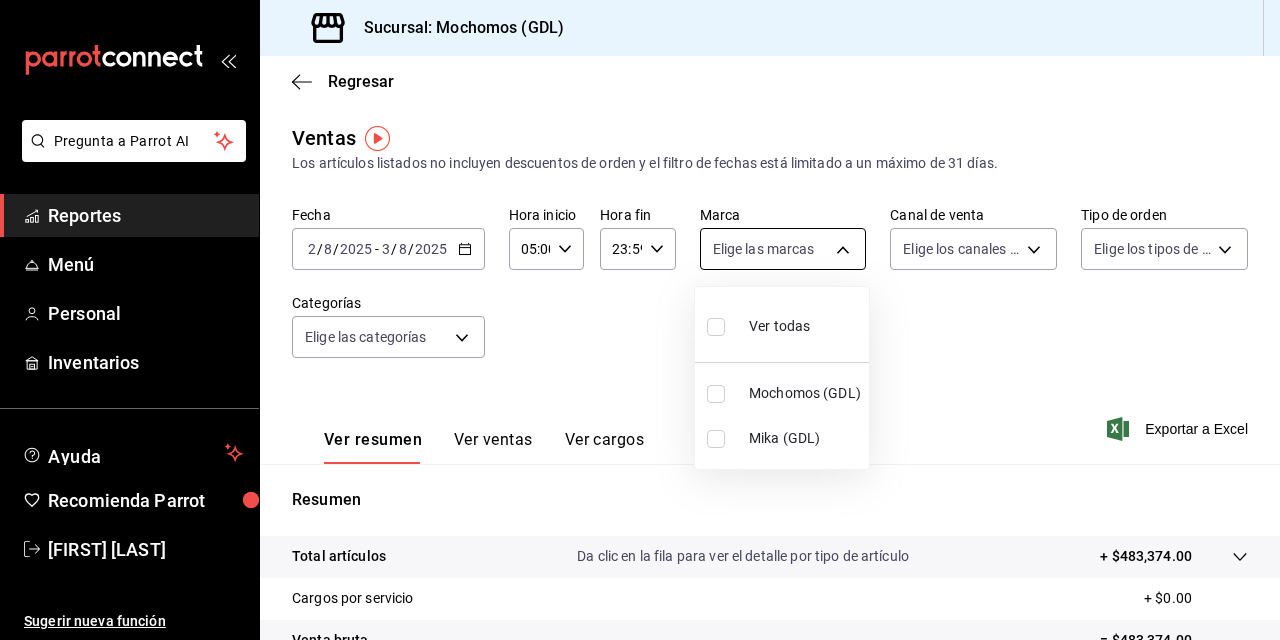 click on "Pregunta a Parrot AI Reportes   Menú   Personal   Inventarios   Ayuda Recomienda Parrot   [FIRST] [LAST]   Sugerir nueva función   Sucursal: Mochomos ([CITY]) Regresar Ventas Los artículos listados no incluyen descuentos de orden y el filtro de fechas está limitado a un máximo de 31 días. Fecha 2025-08-02 2 / 8 / 2025 - 2025-08-03 3 / 8 / 2025 Hora inicio 05:00 Hora inicio Hora fin 23:59 Hora fin Marca Elige las marcas Canal de venta Elige los canales de venta Tipo de orden Elige los tipos de orden Categorías Elige las categorías Ver resumen Ver ventas Ver cargos Exportar a Excel Resumen Total artículos Da clic en la fila para ver el detalle por tipo de artículo + $483,374.00 Cargos por servicio + $0.00 Venta bruta = $483,374.00 Descuentos totales - $882.00 Certificados de regalo - $4,935.00 Venta total = $477,557.00 Impuestos - 65.869,93 dólares Venta neta = $411,687.07 Pregunta a Parrot AI Reportes   Menú   Personal   Inventarios   Ayuda Recomienda Parrot   [FIRST] [LAST]   Sugerir nueva función" at bounding box center (640, 320) 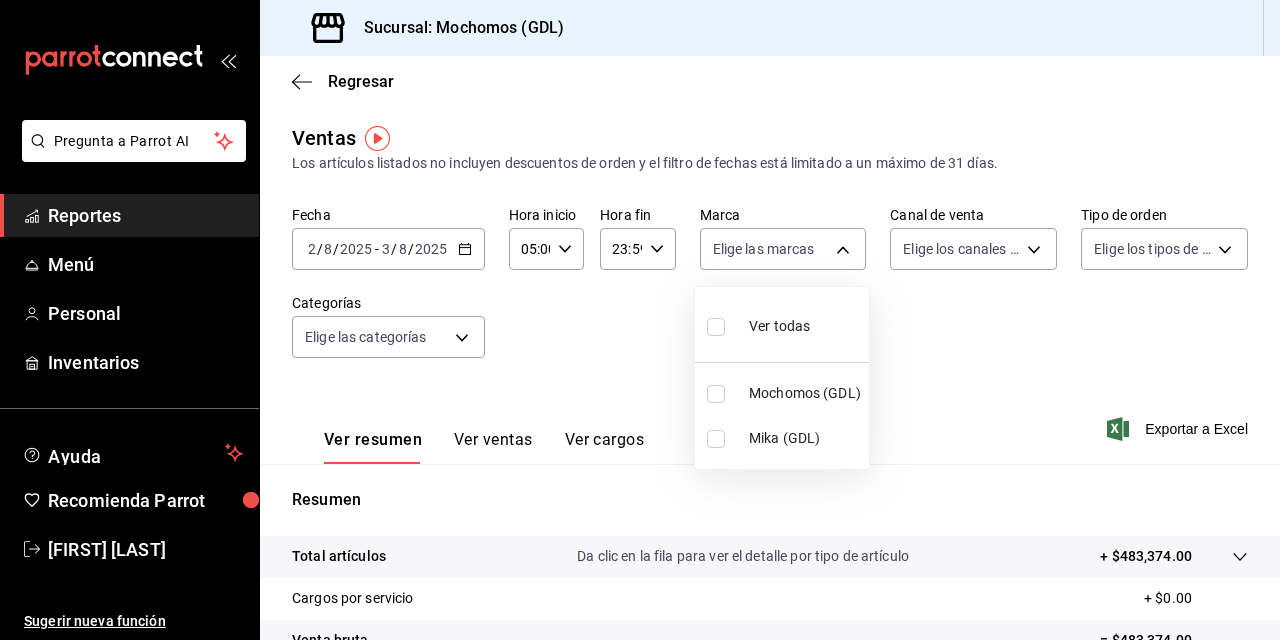 click at bounding box center [716, 394] 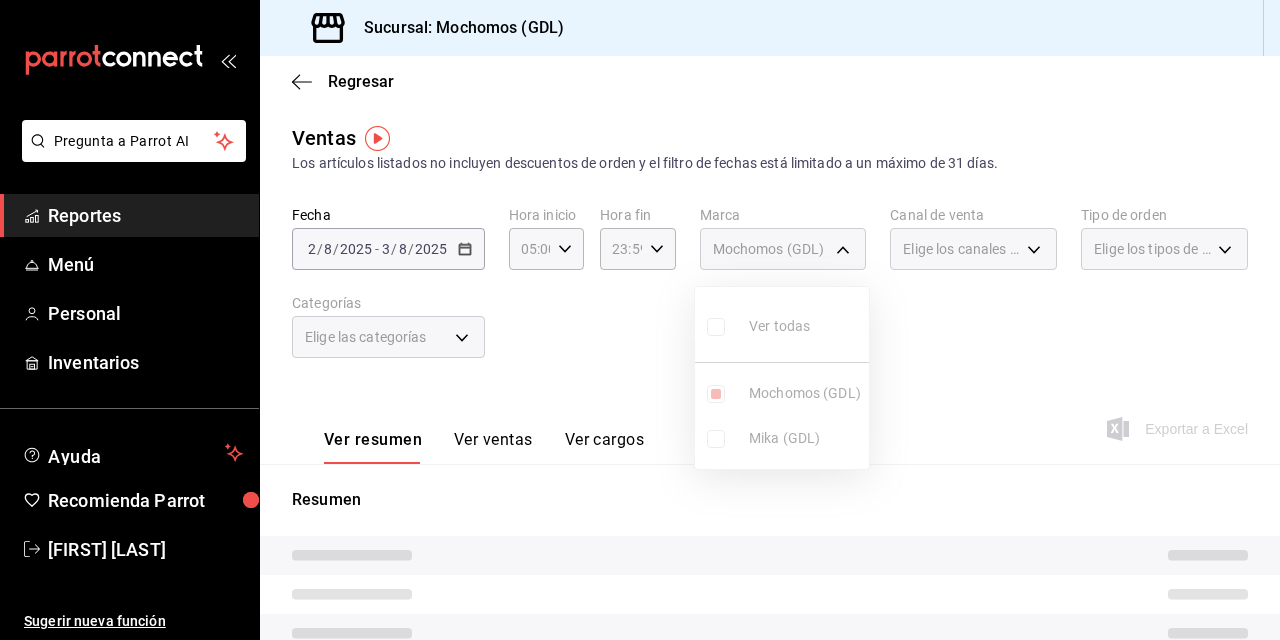 click at bounding box center (640, 320) 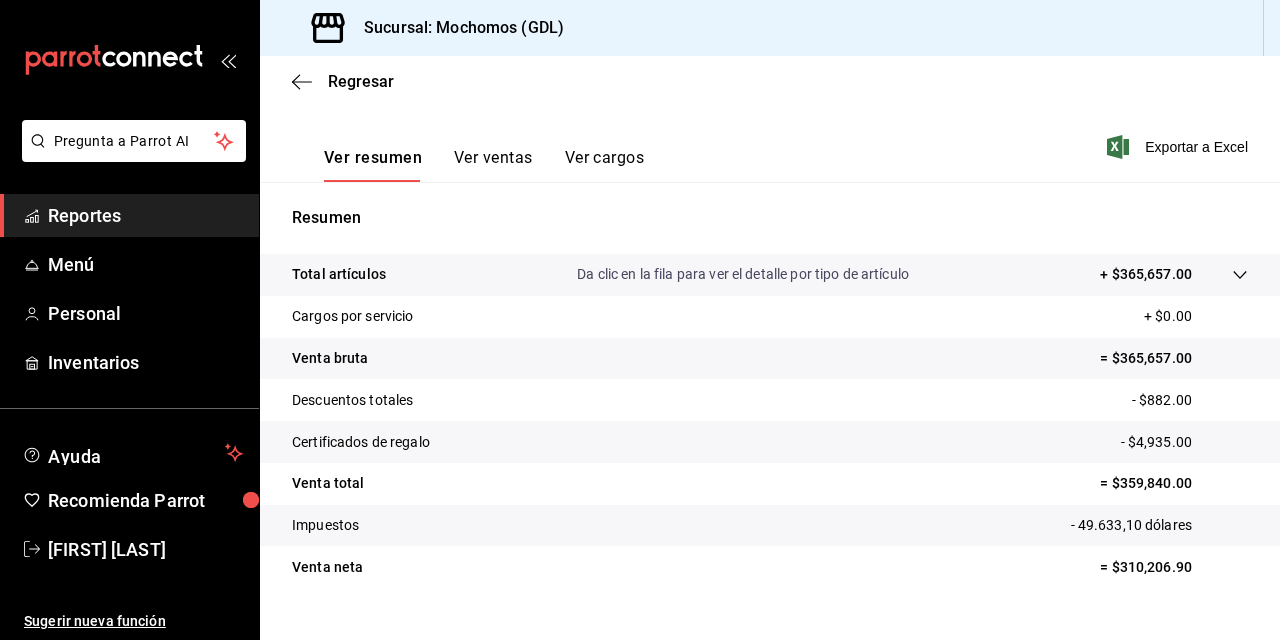 scroll, scrollTop: 318, scrollLeft: 0, axis: vertical 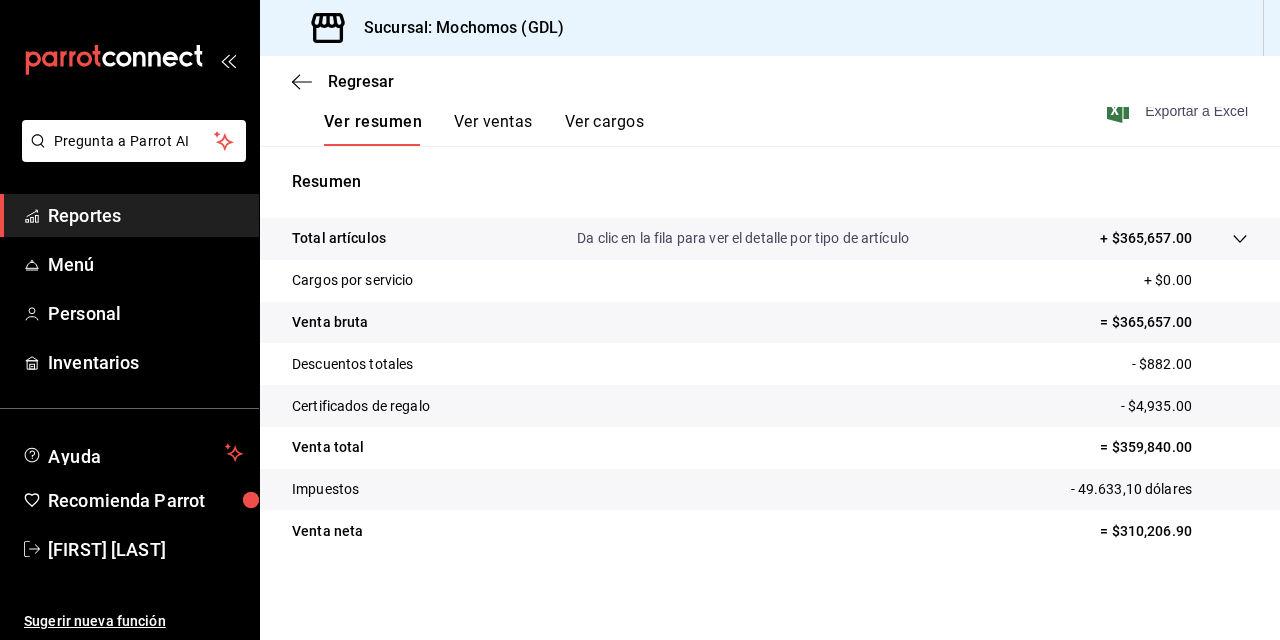 click on "Exportar a Excel" at bounding box center (1196, 111) 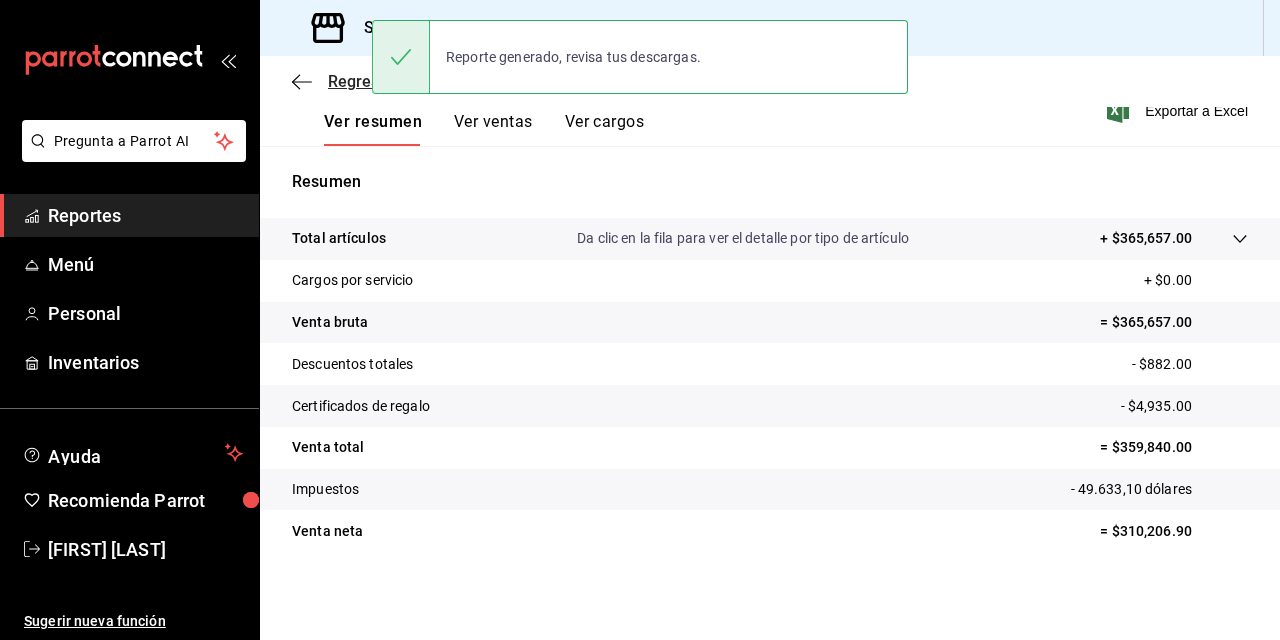 click 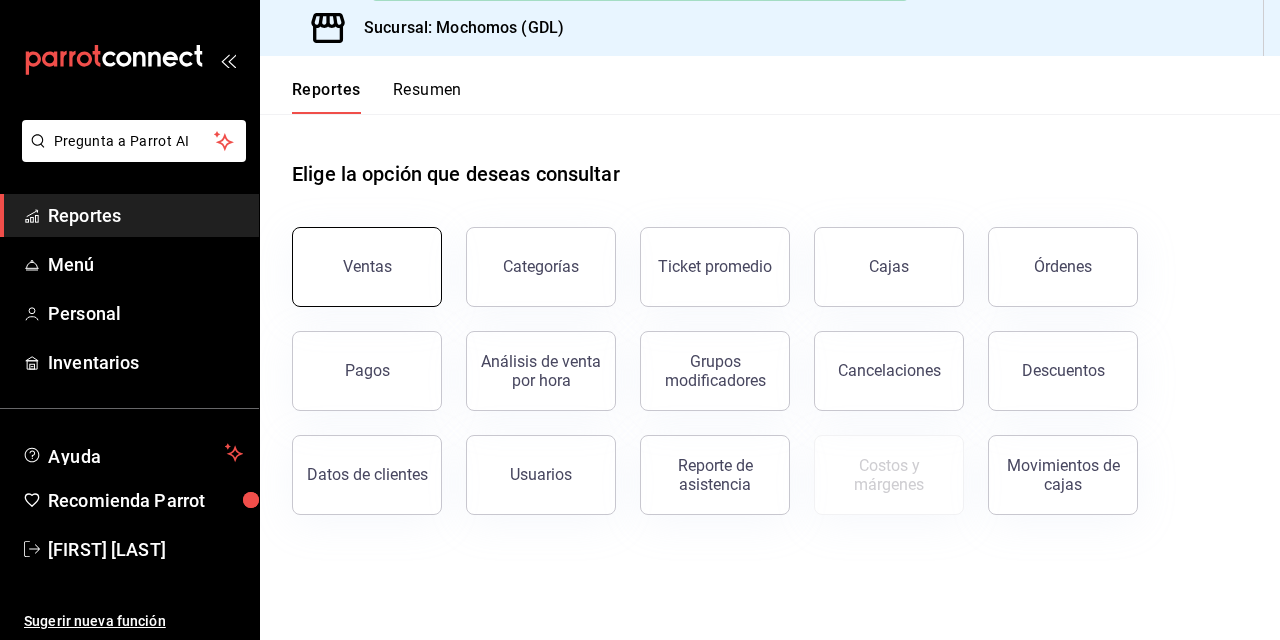 click on "Ventas" at bounding box center [367, 267] 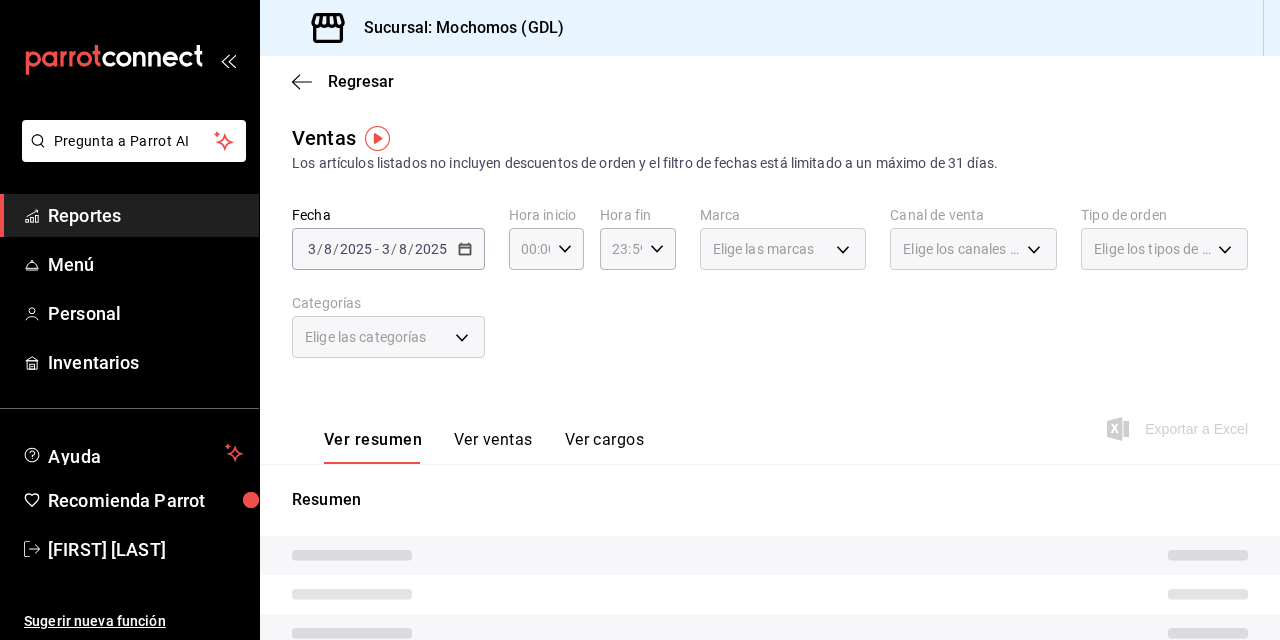 click on "/" at bounding box center [320, 249] 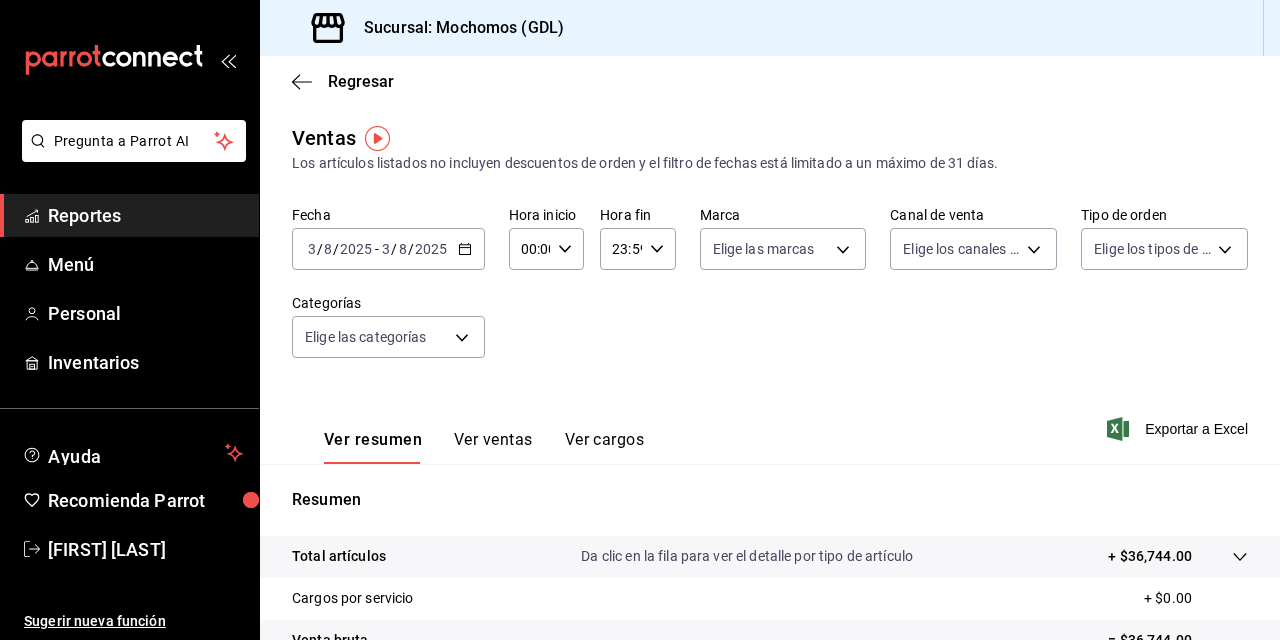 click on "3" at bounding box center (312, 249) 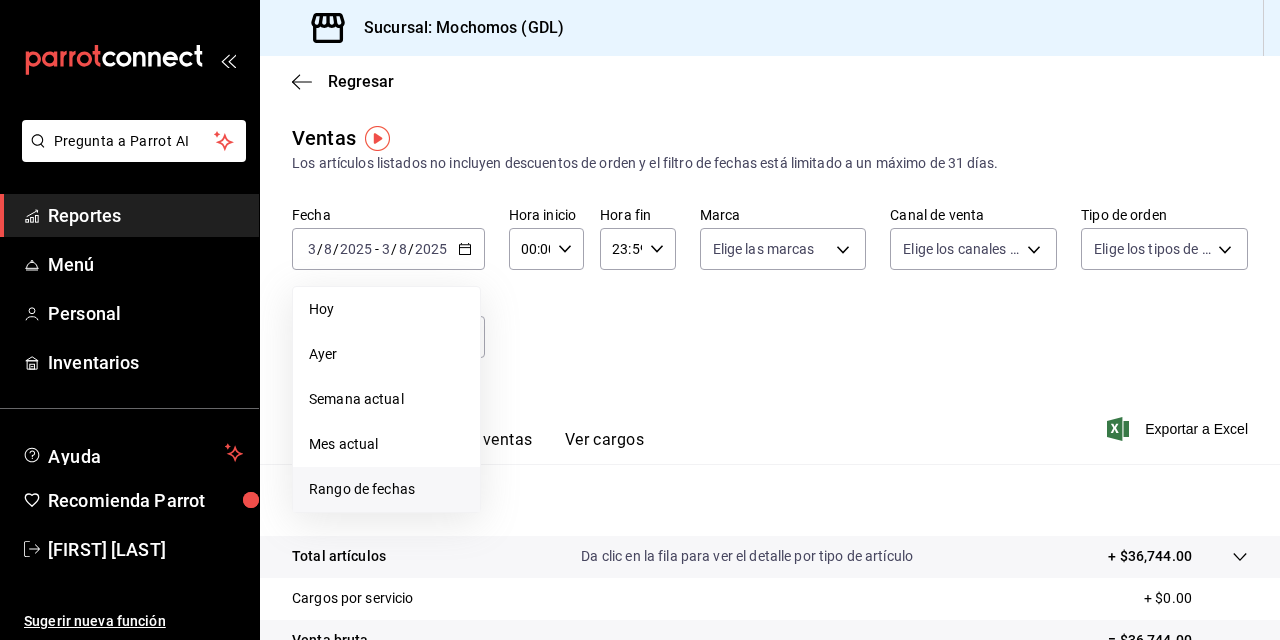 click on "Rango de fechas" at bounding box center (386, 489) 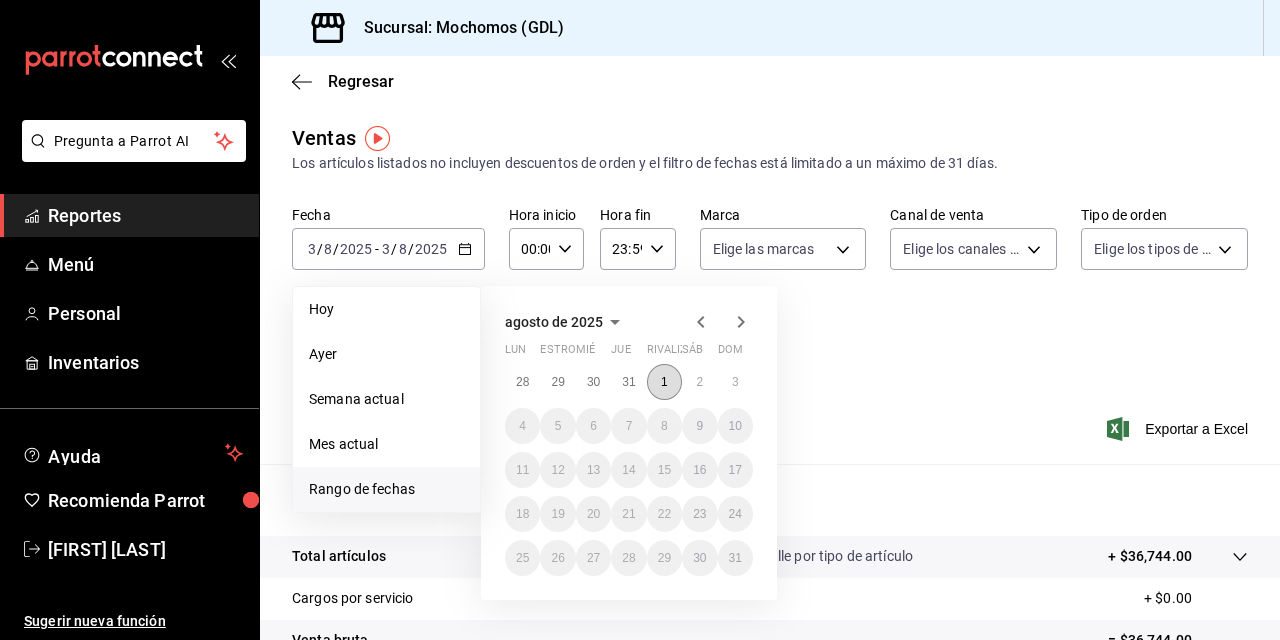 click on "1" at bounding box center (664, 382) 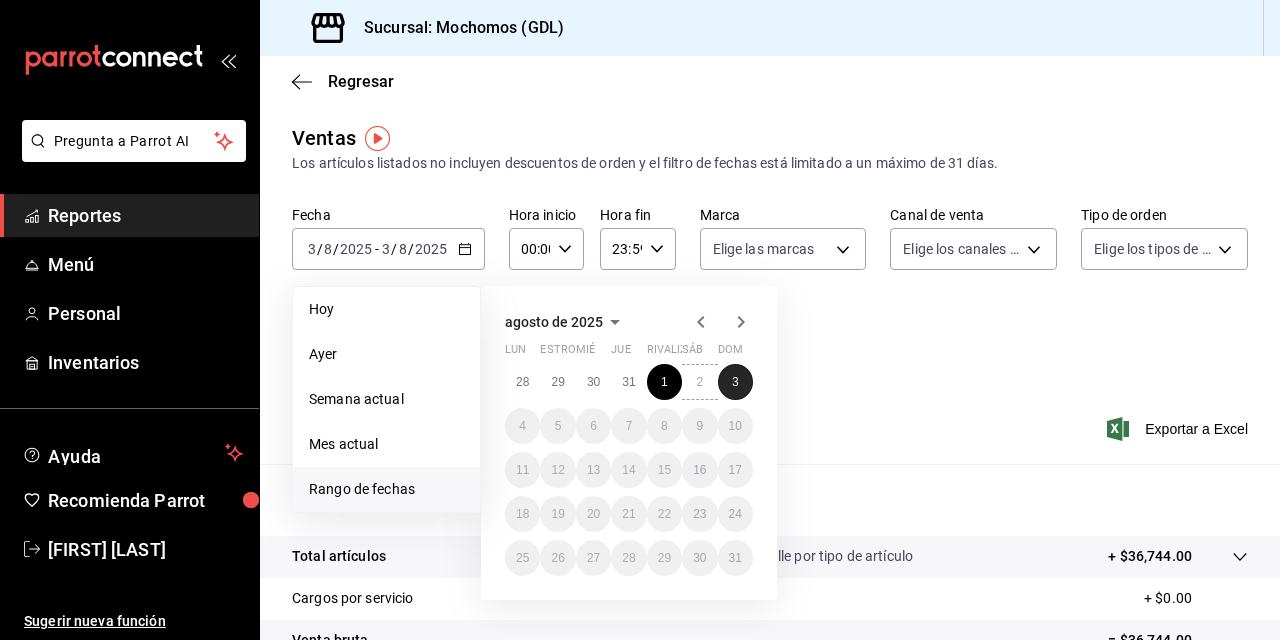 click on "3" at bounding box center [735, 382] 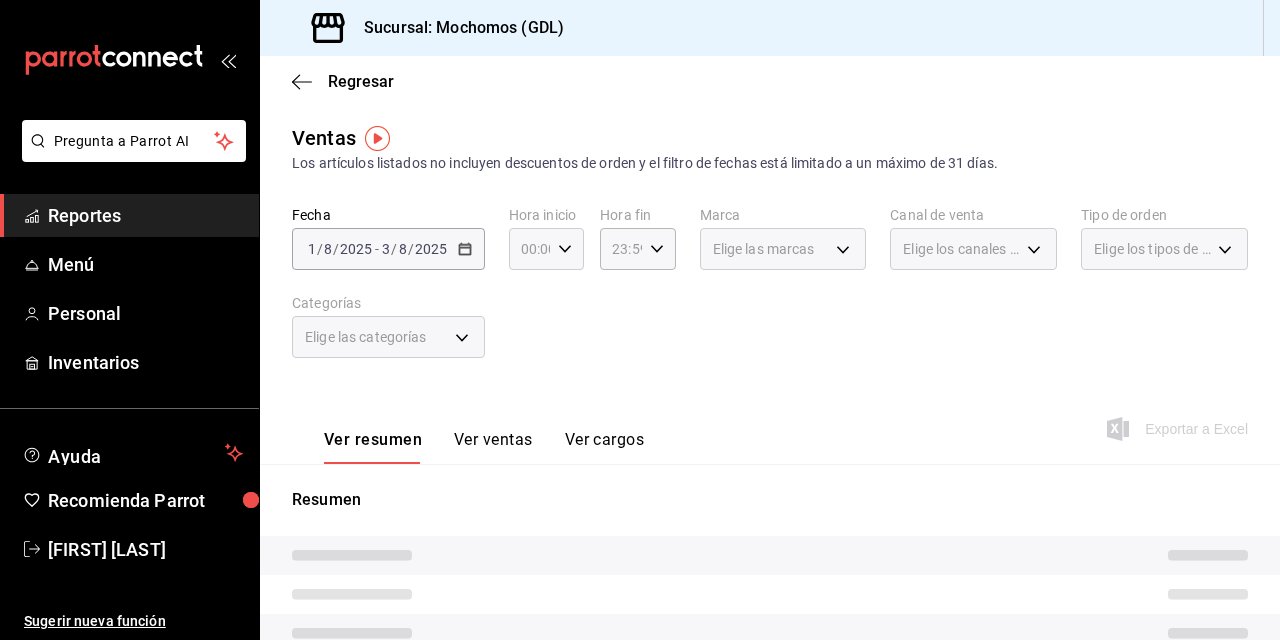 click 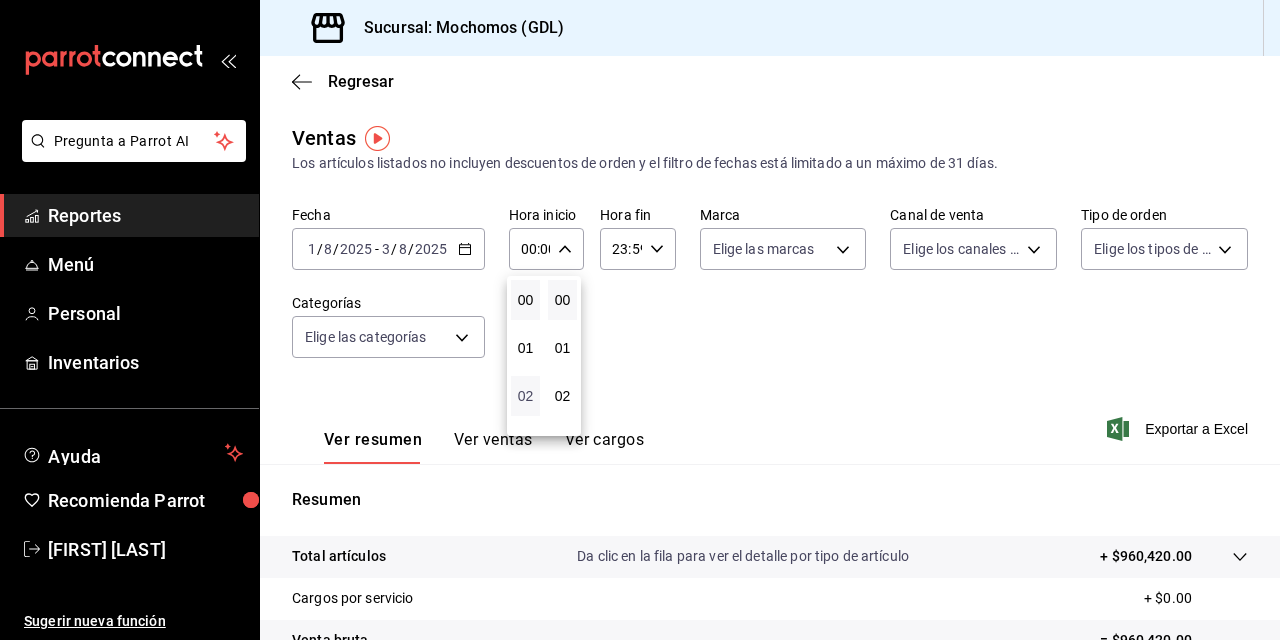 click on "02" at bounding box center (525, 396) 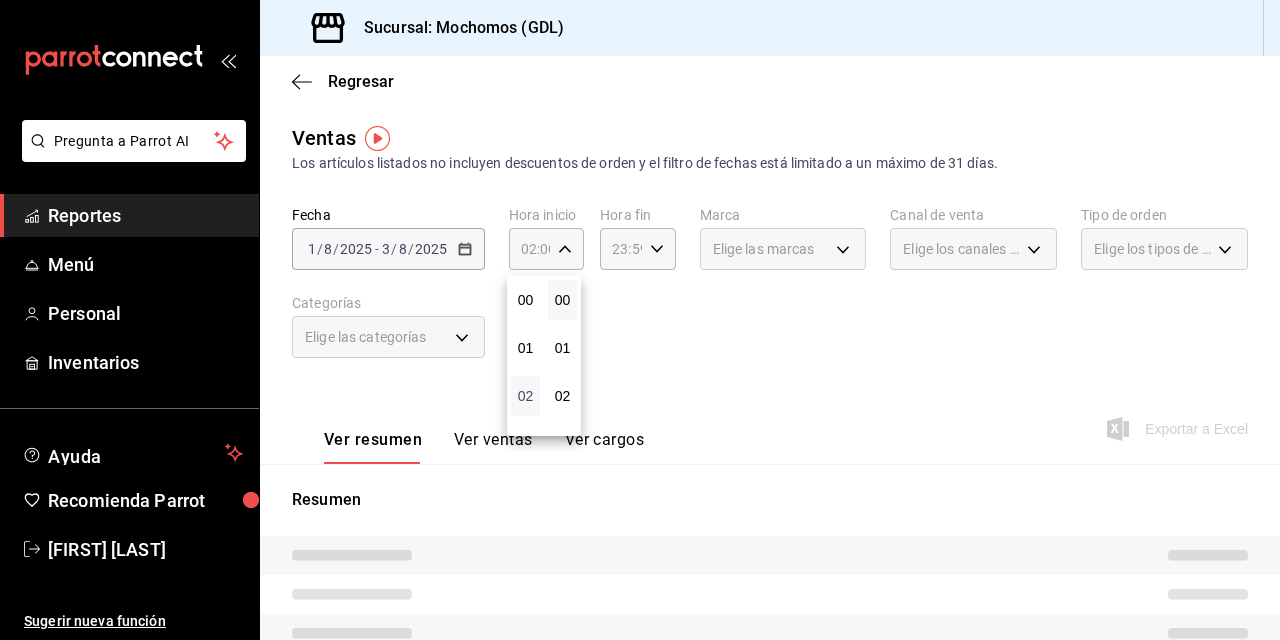 type 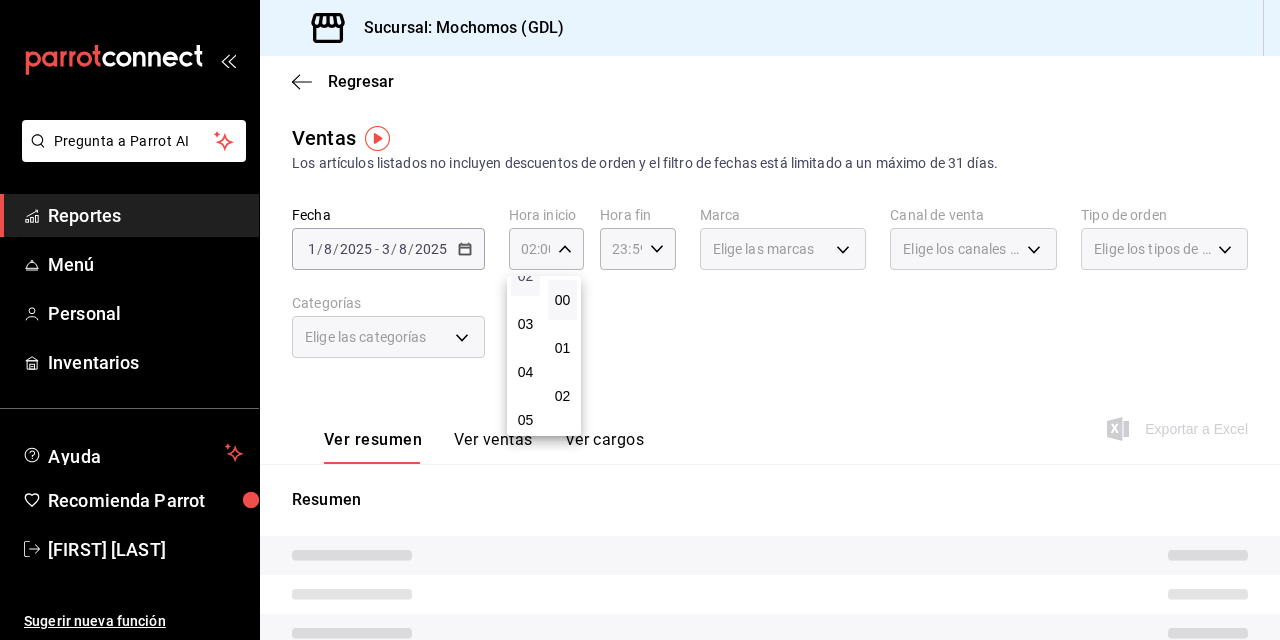 scroll, scrollTop: 160, scrollLeft: 0, axis: vertical 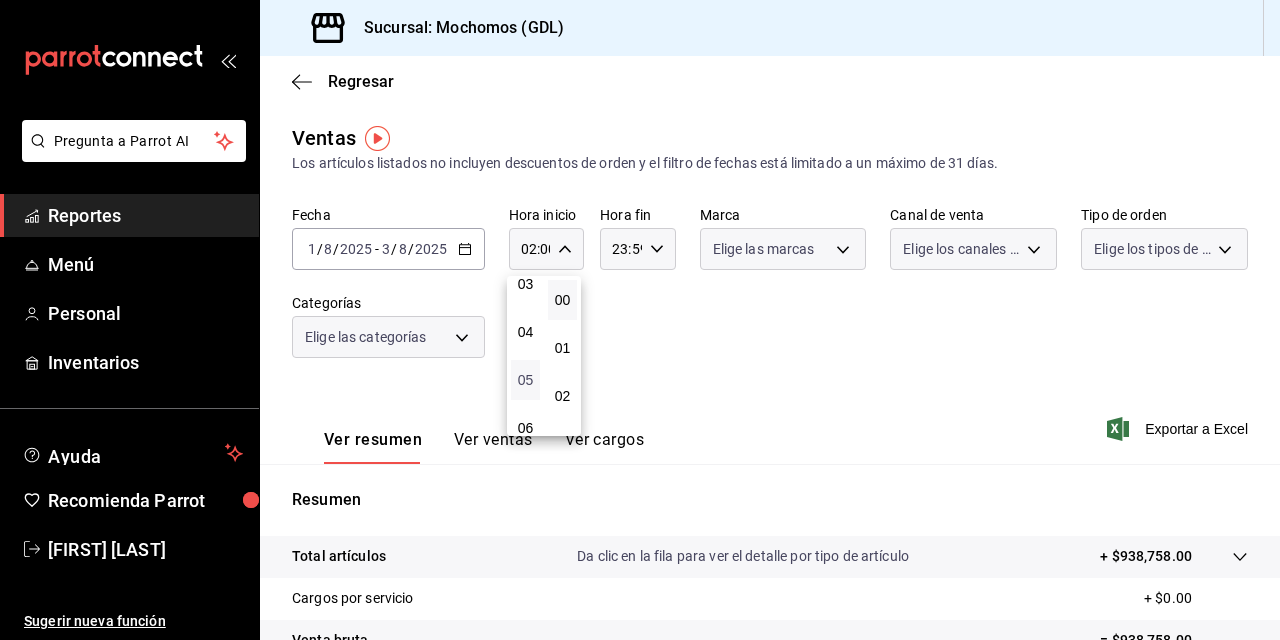 click on "05" at bounding box center (525, 380) 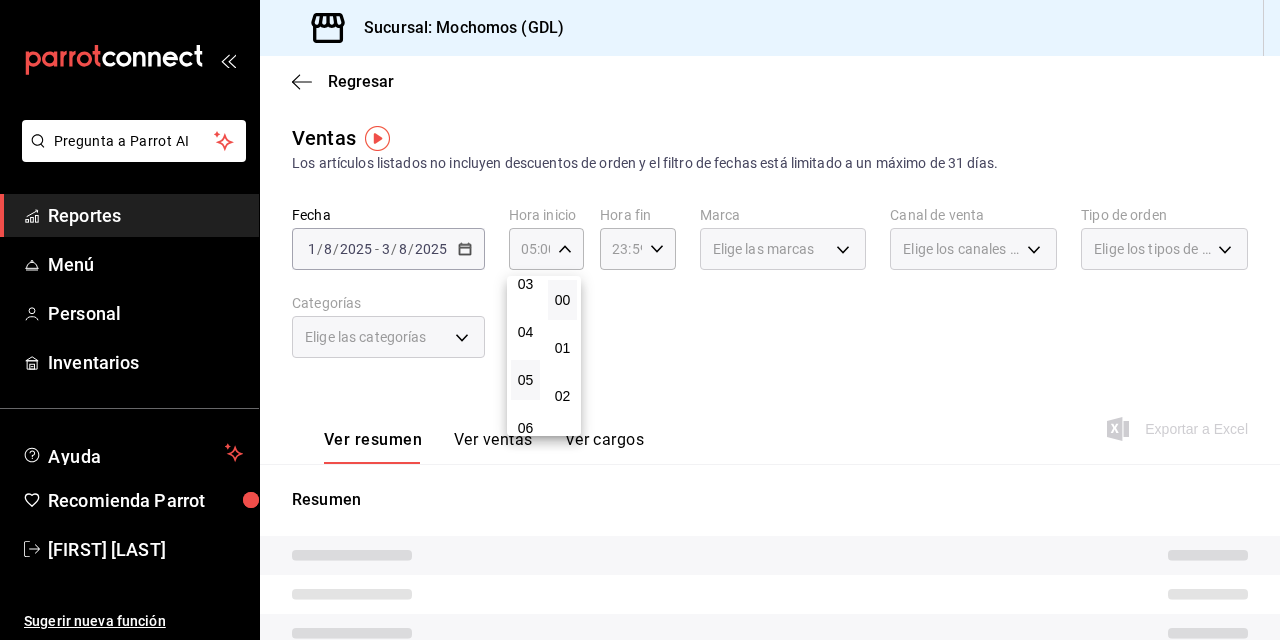 click at bounding box center (640, 320) 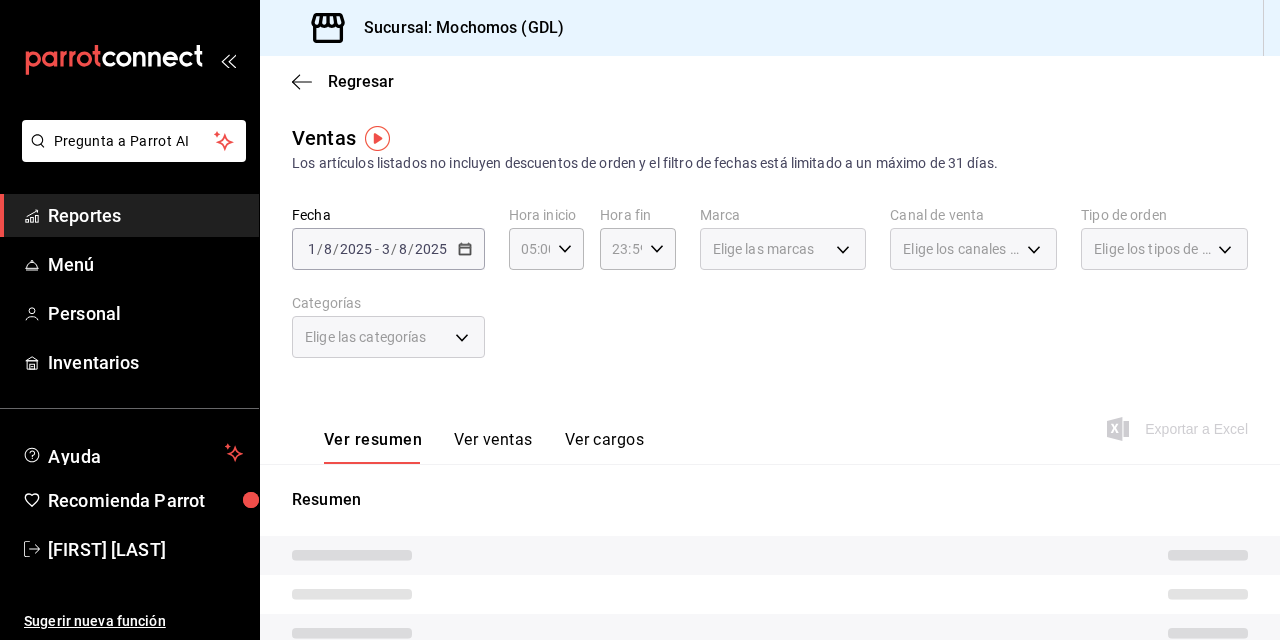 click on "Elige las marcas" at bounding box center [783, 249] 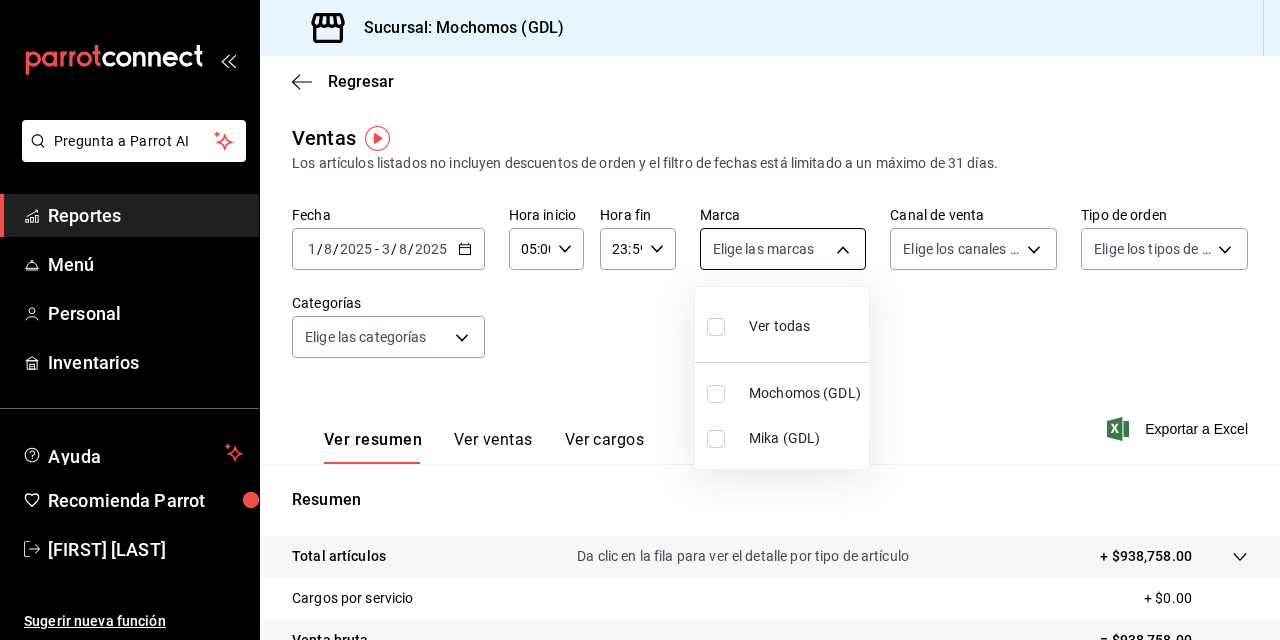click on "Pregunta a Parrot AI Reportes   Menú   Personal   Inventarios   Ayuda Recomienda Parrot   [FIRST] [LAST]   Sugerir nueva función   Sucursal: Mochomos ([CITY]) Regresar Ventas Los artículos listados no incluyen descuentos de orden y el filtro de fechas está limitado a un máximo de 31 días. Fecha 2025-08-01 1 / 8 / 2025 - 2025-08-03 3 / 8 / 2025 Hora inicio 05:00 Hora inicio Hora fin 23:59 Hora fin Marca Elige las marcas Canal de venta Elige los canales de venta Tipo de orden Elige los tipos de orden Categorías Elige las categorías Ver resumen Ver ventas Ver cargos Exportar a Excel Resumen Total artículos Da clic en la fila para ver el detalle por tipo de artículo + $938,758.00 Cargos por servicio + $0.00 Venta bruta = $938,758.00 Descuentos totales - $1,571.00 Certificados de regalo - $10,866.00 Venta total = $926,321.00 Impuestos - 127.768,41 dólares Venta neta = $798,552.59 Pregunta a Parrot AI Reportes   Menú   Personal   Inventarios   Ayuda Recomienda Parrot   [FIRST] [LAST]   Sugerir nueva función" at bounding box center [640, 320] 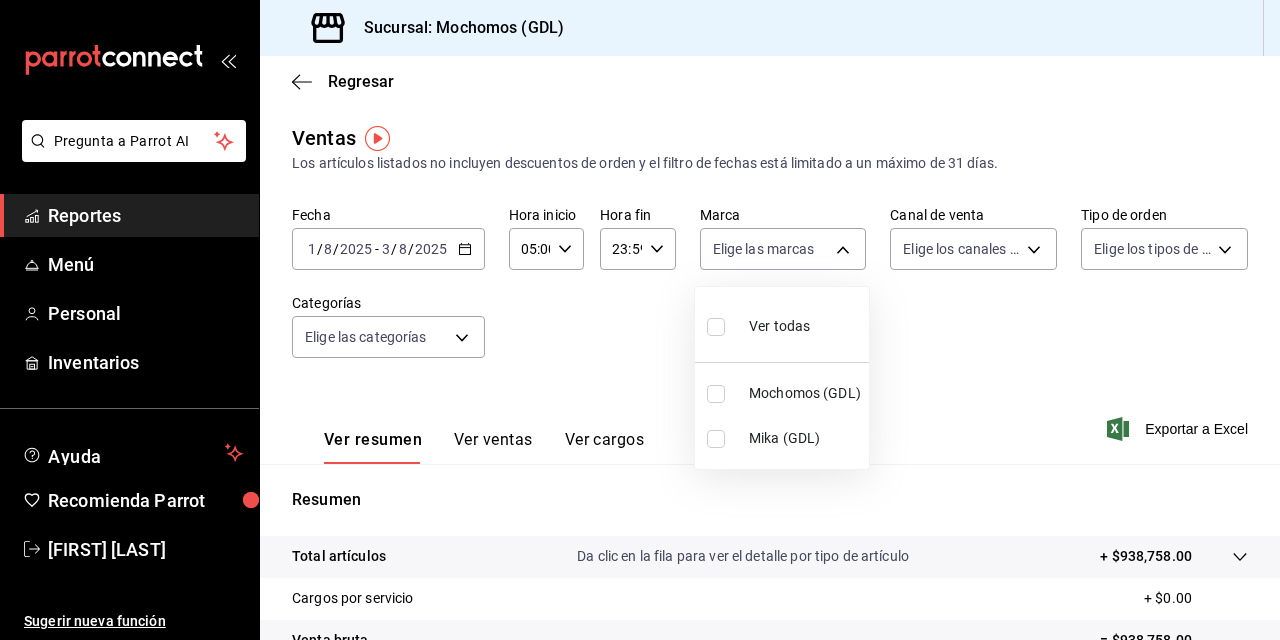 click at bounding box center [716, 327] 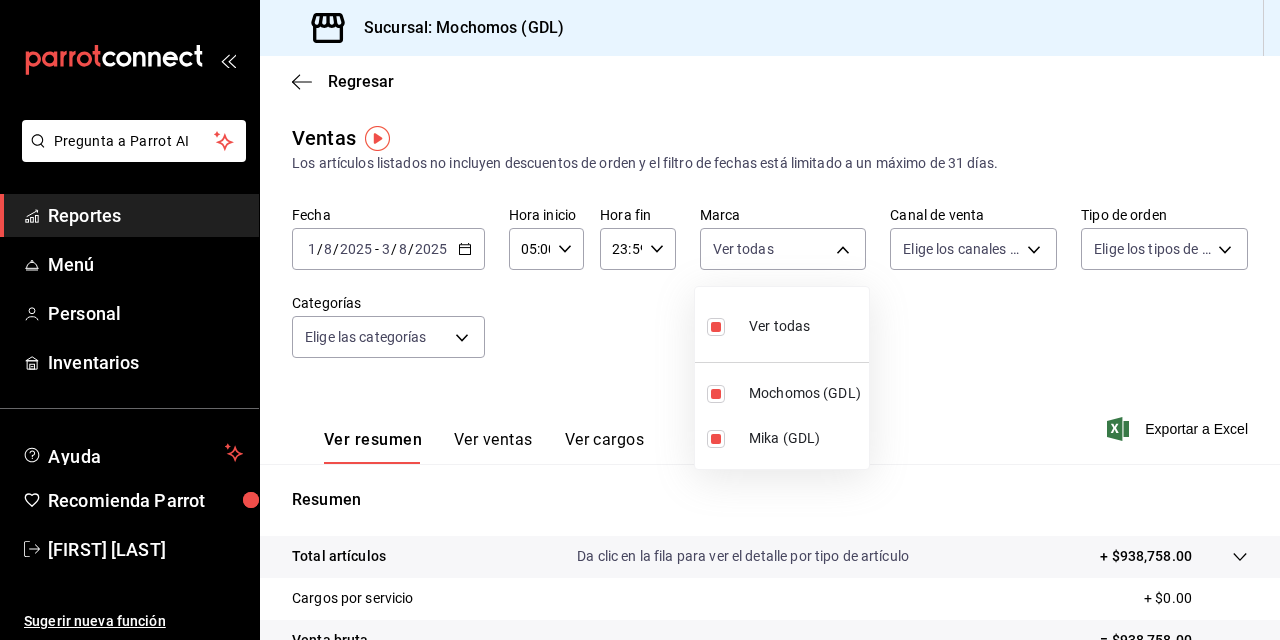 click at bounding box center (640, 320) 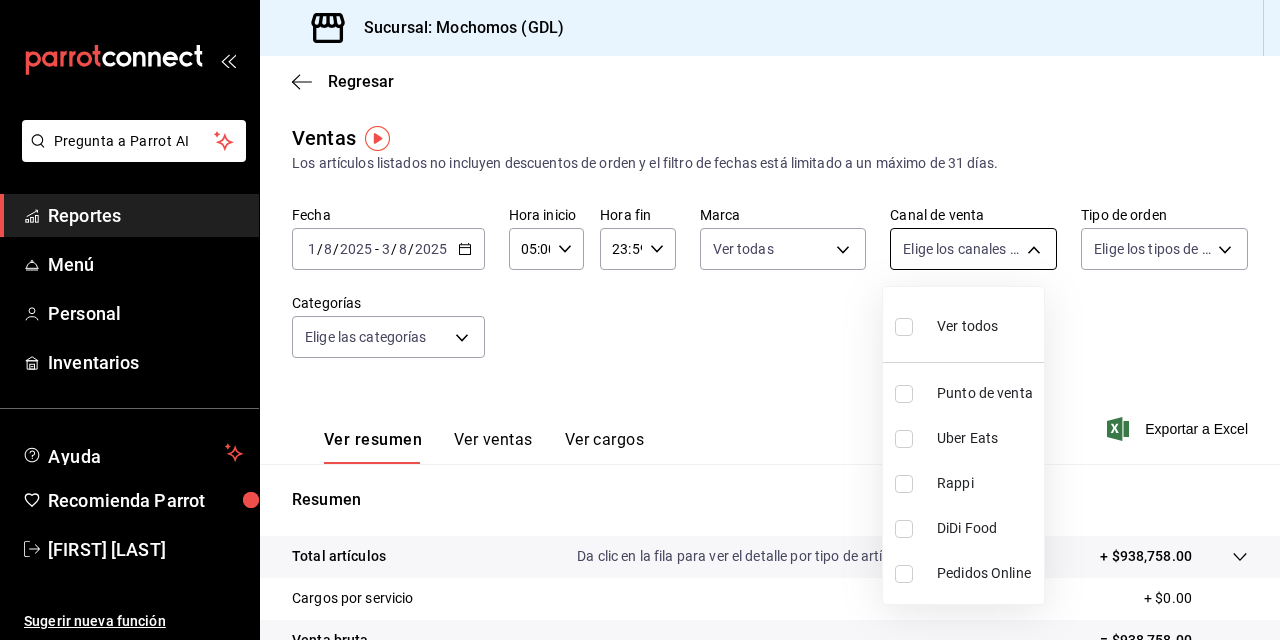 click on "Pregunta a Parrot AI Reportes   Menú   Personal   Inventarios   Ayuda Recomienda Parrot   [FIRST] [LAST]   Sugerir nueva función   Sucursal: Mochomos ([CITY]) Regresar Ventas Los artículos listados no incluyen descuentos de orden y el filtro de fechas está limitado a un máximo de 31 días. Fecha 2025-08-01 1 / 8 / 2025 - 2025-08-03 3 / 8 / 2025 Hora inicio 05:00 Hora inicio Hora fin 23:59 Hora fin Marca Ver todas 36c25d4a-7cb0-456c-a434-e981d54830bc,9cac9703-0c5a-4d8b-addd-5b6b571d65b9 Canal de venta Elige los canales de venta Tipo de orden Elige los tipos de orden Categorías Elige las categorías Ver resumen Ver ventas Ver cargos Exportar a Excel Resumen Total artículos Da clic en la fila para ver el detalle por tipo de artículo + $938,758.00 Cargos por servicio + $0.00 Venta bruta = $938,758.00 Descuentos totales - $1,571.00 Certificados de regalo - $10,866.00 Venta total = $926,321.00 Impuestos - 127.768,41 dólares Venta neta = $798,552.59 Pregunta a Parrot AI Reportes   Menú   Personal   Inventarios" at bounding box center (640, 320) 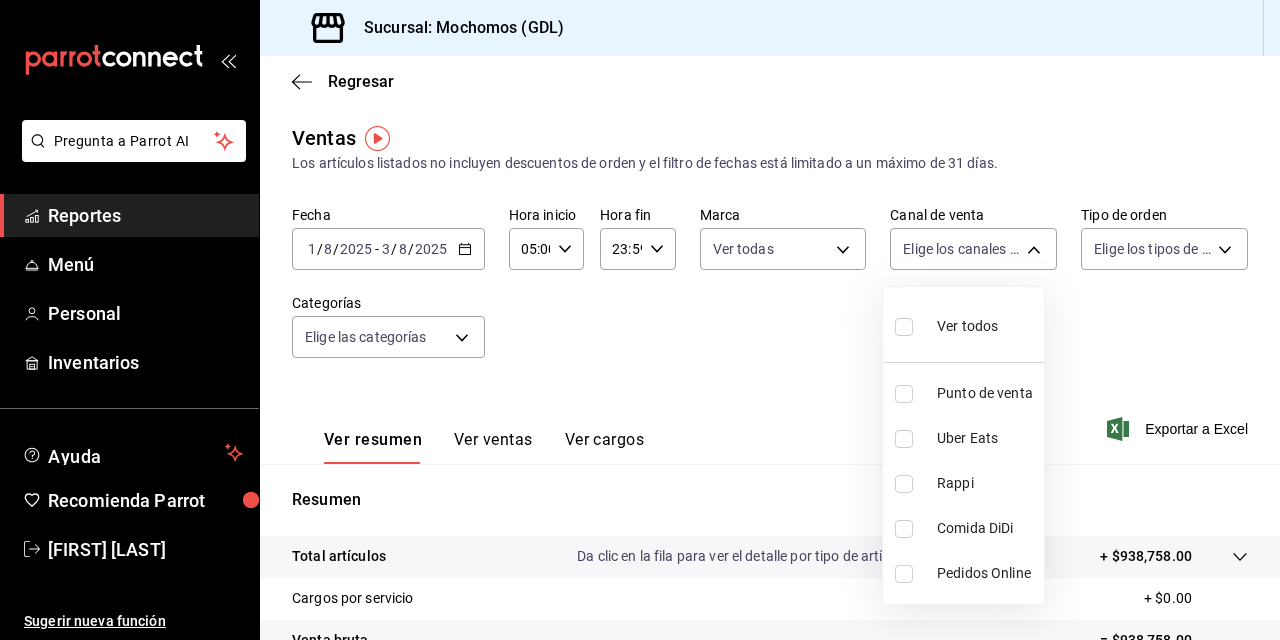 click at bounding box center (904, 327) 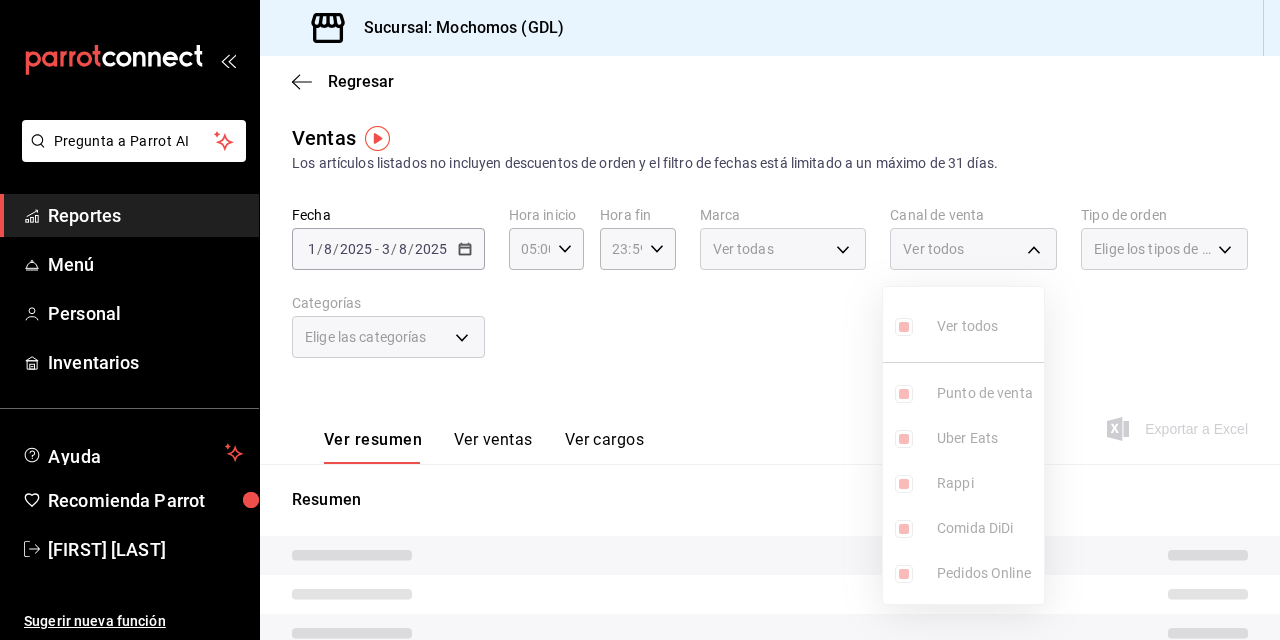 click at bounding box center (640, 320) 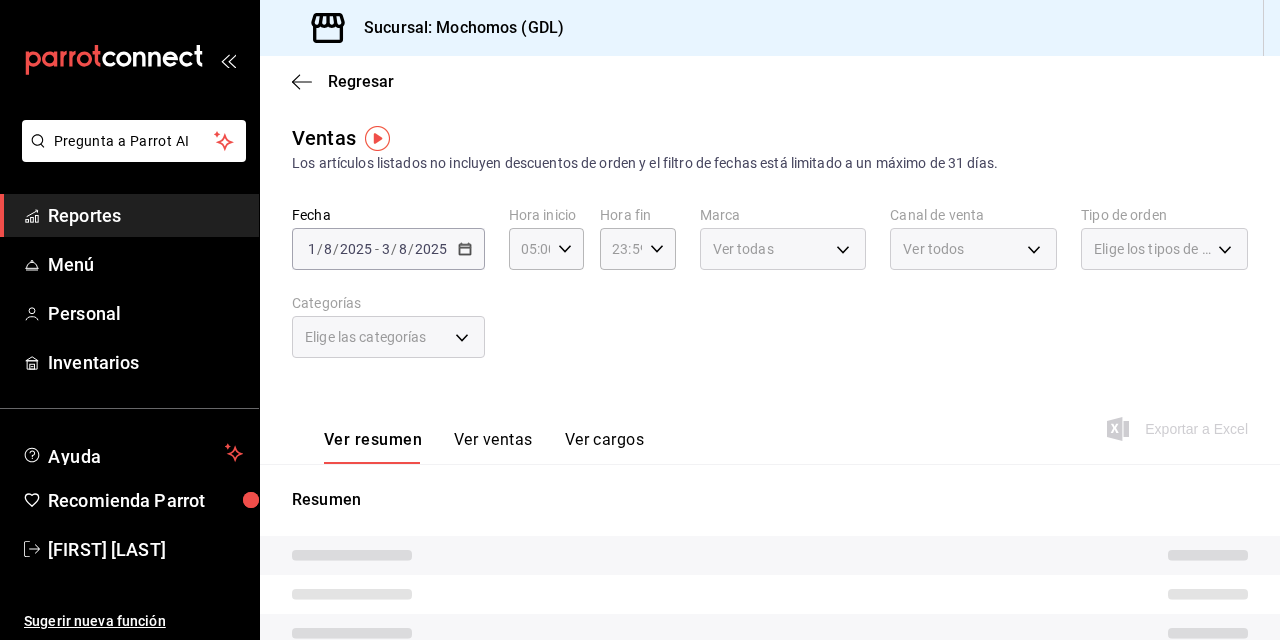 click on "Elige los tipos de orden" at bounding box center (1164, 249) 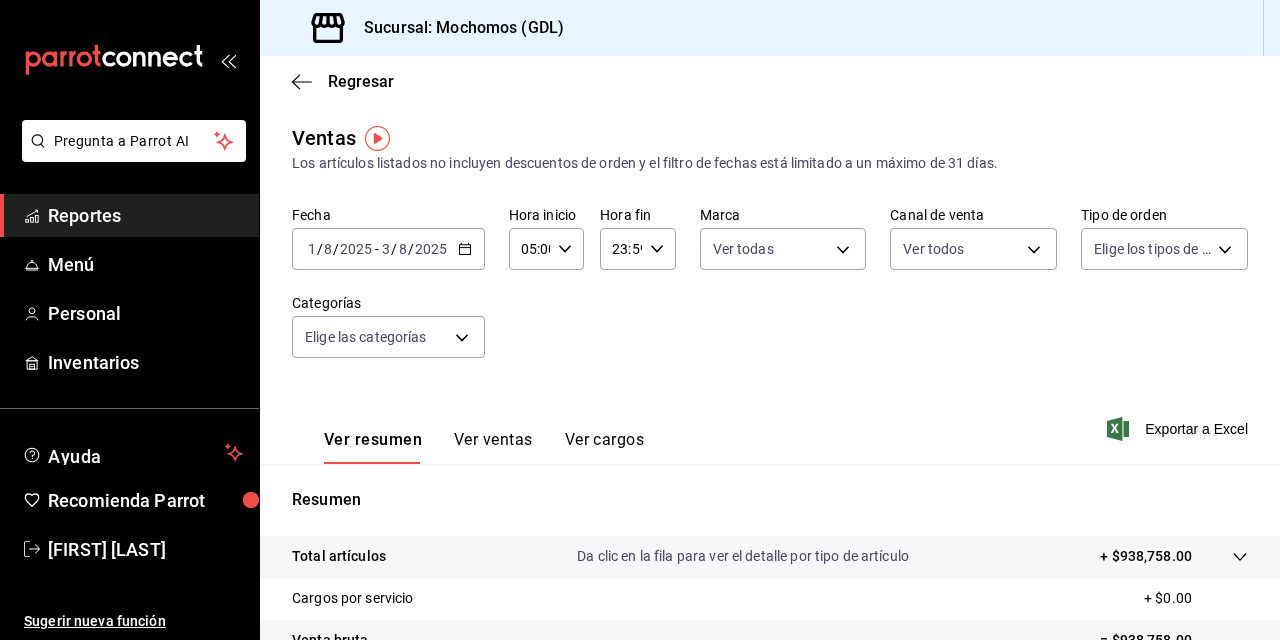 click on "Elige los tipos de orden" at bounding box center (1164, 249) 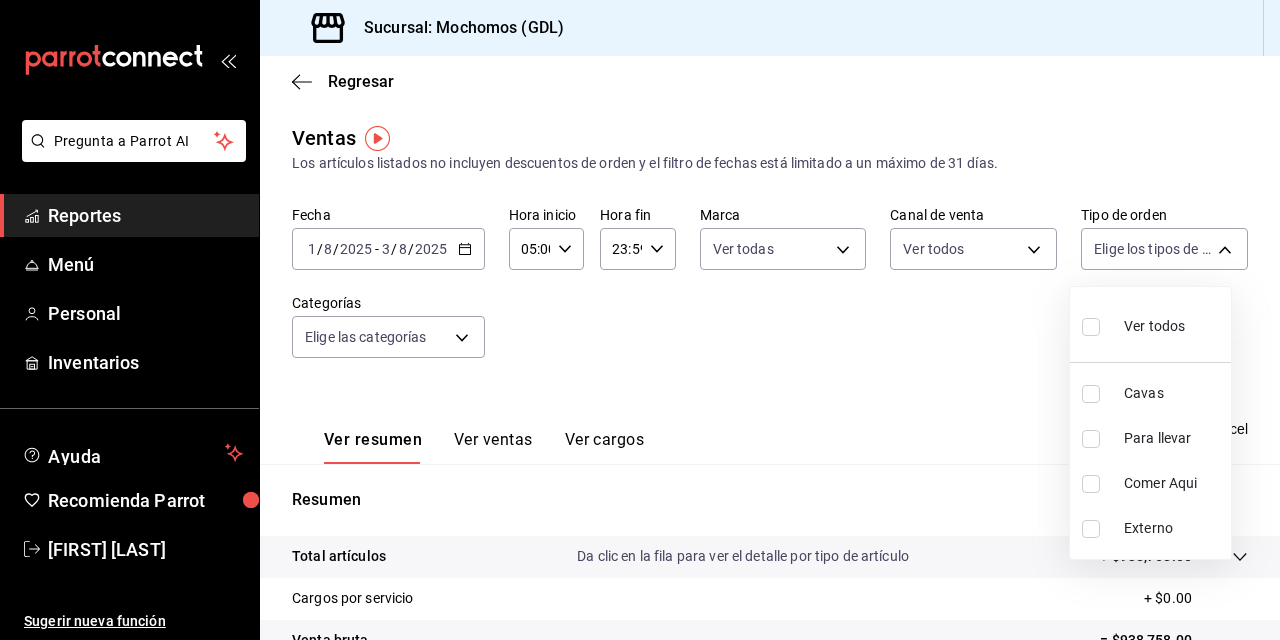 click at bounding box center (1091, 327) 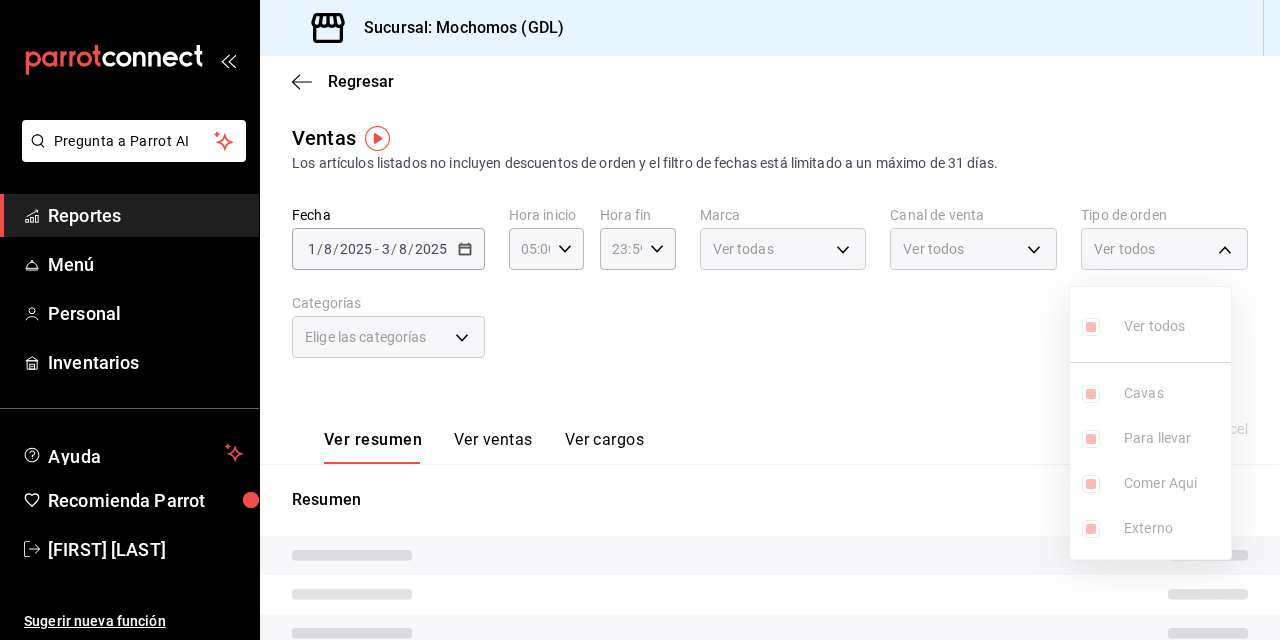 click at bounding box center [640, 320] 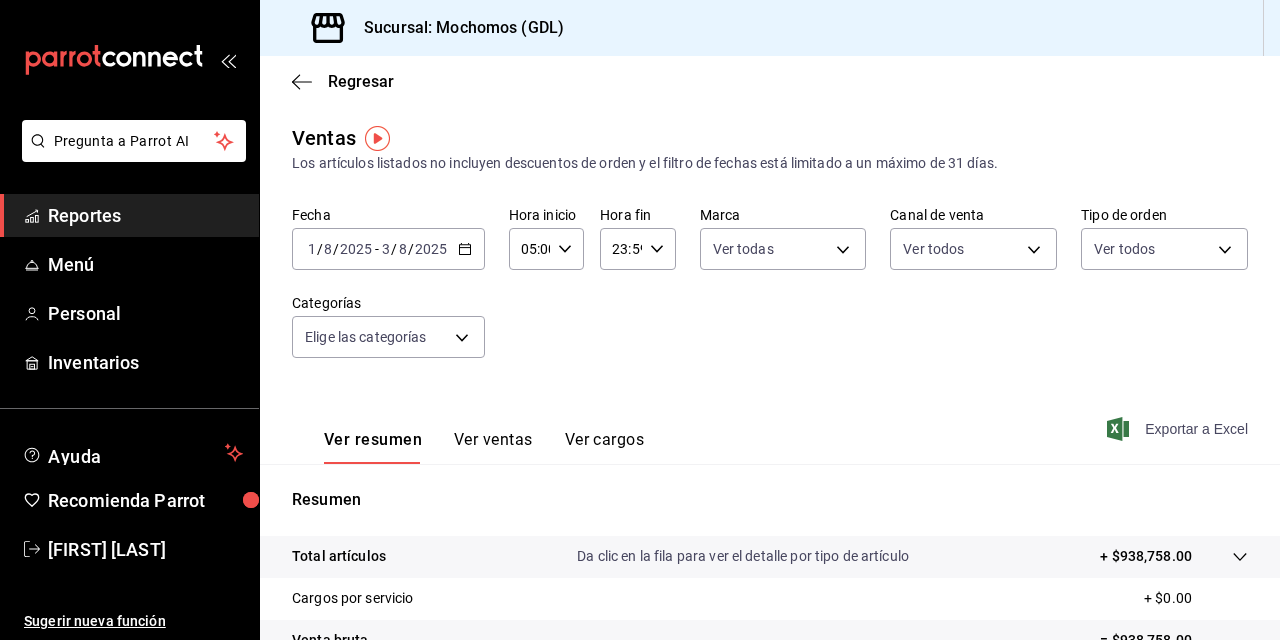 click on "Exportar a Excel" at bounding box center [1196, 429] 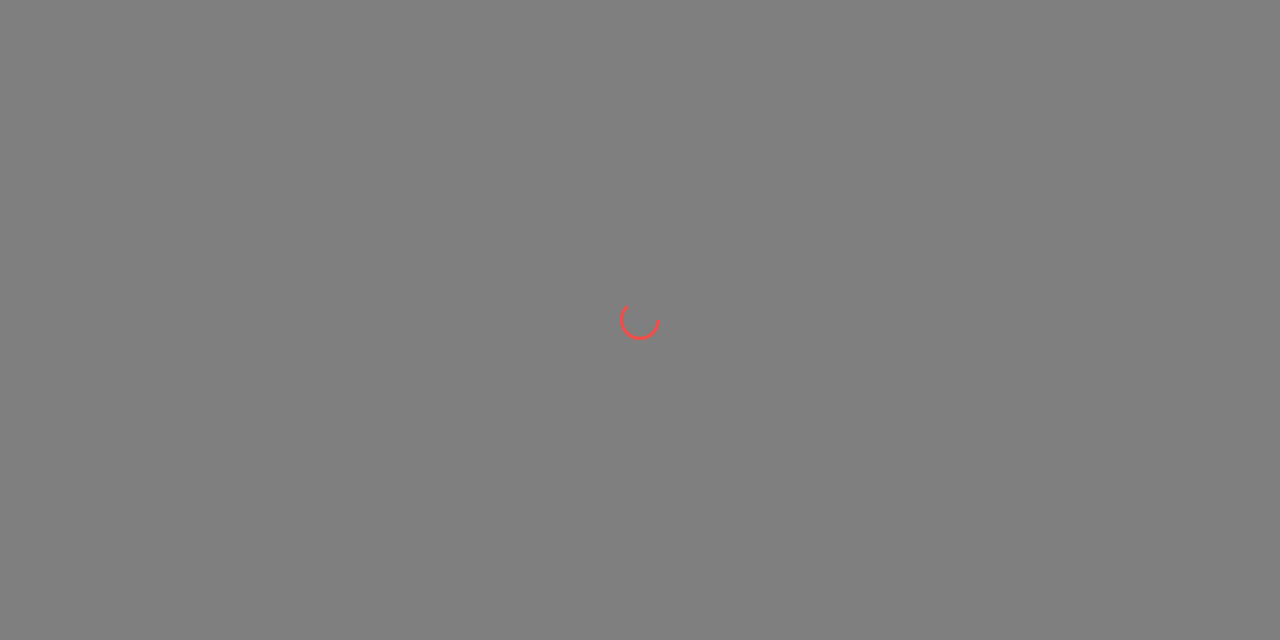 scroll, scrollTop: 0, scrollLeft: 0, axis: both 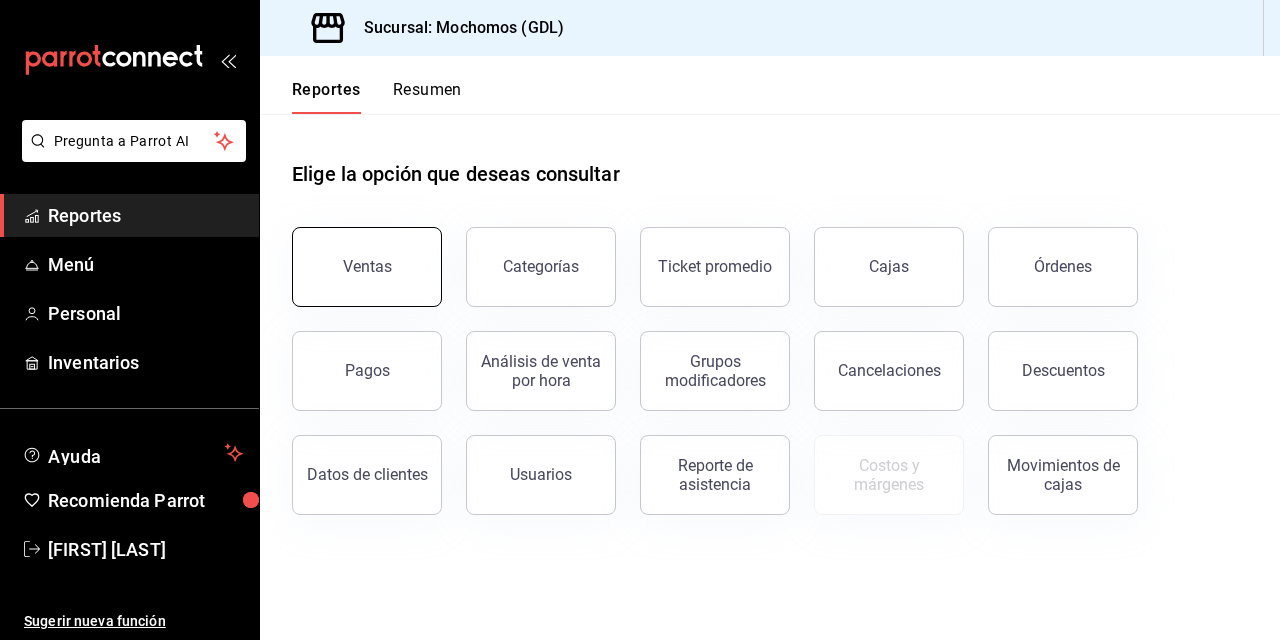 click on "Ventas" at bounding box center [367, 266] 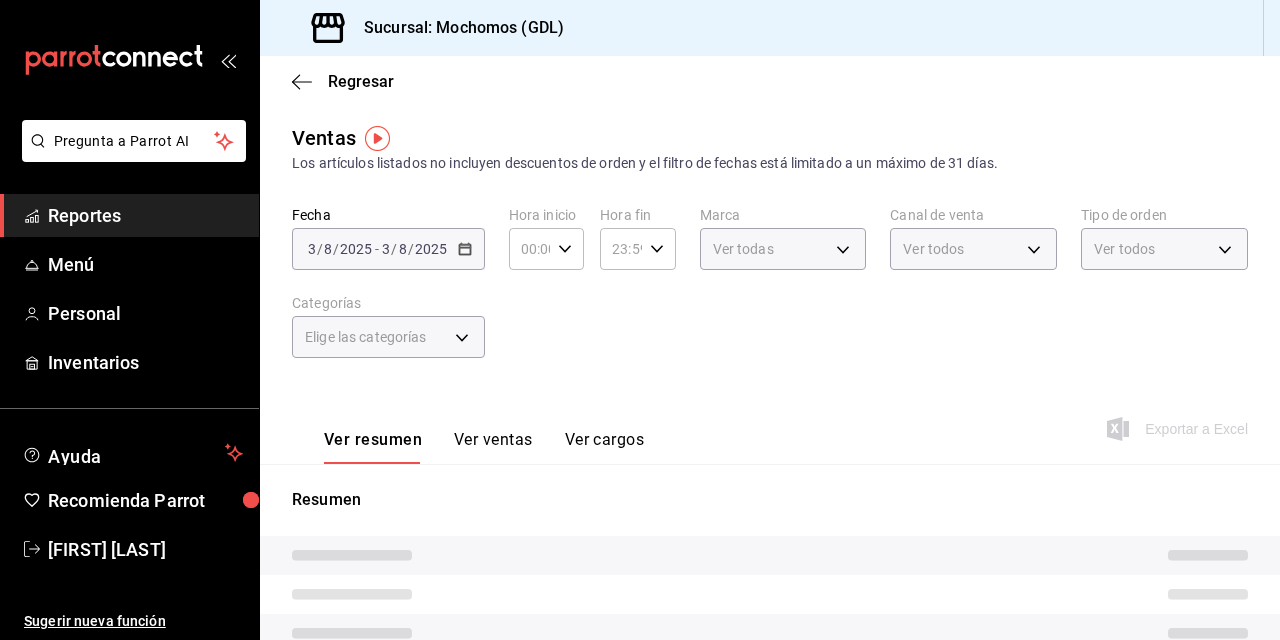 type on "05:00" 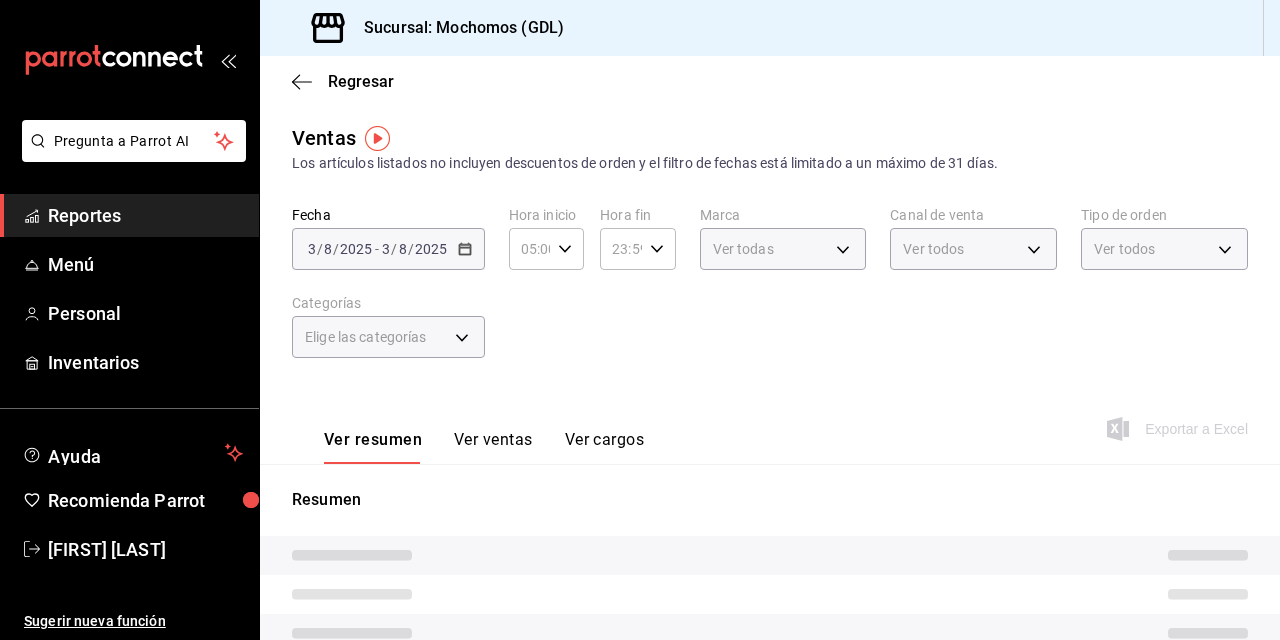 type on "PARROT,UBER_EATS,RAPPI,DIDI_FOOD,ONLINE" 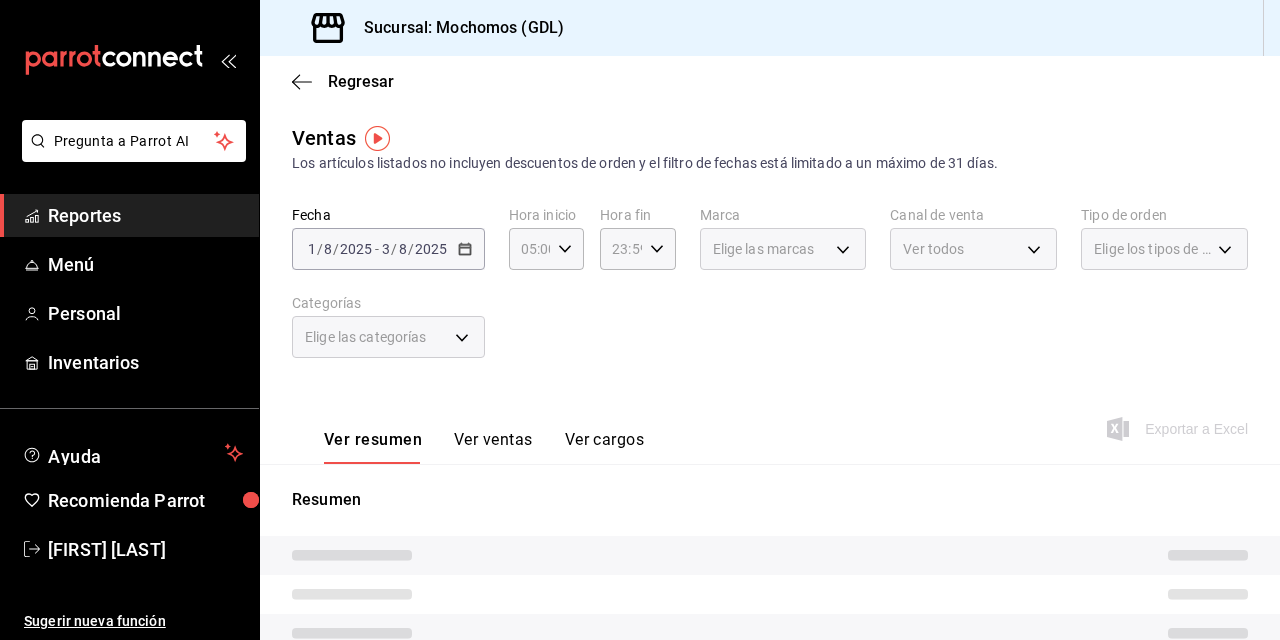 click on "/" at bounding box center (320, 249) 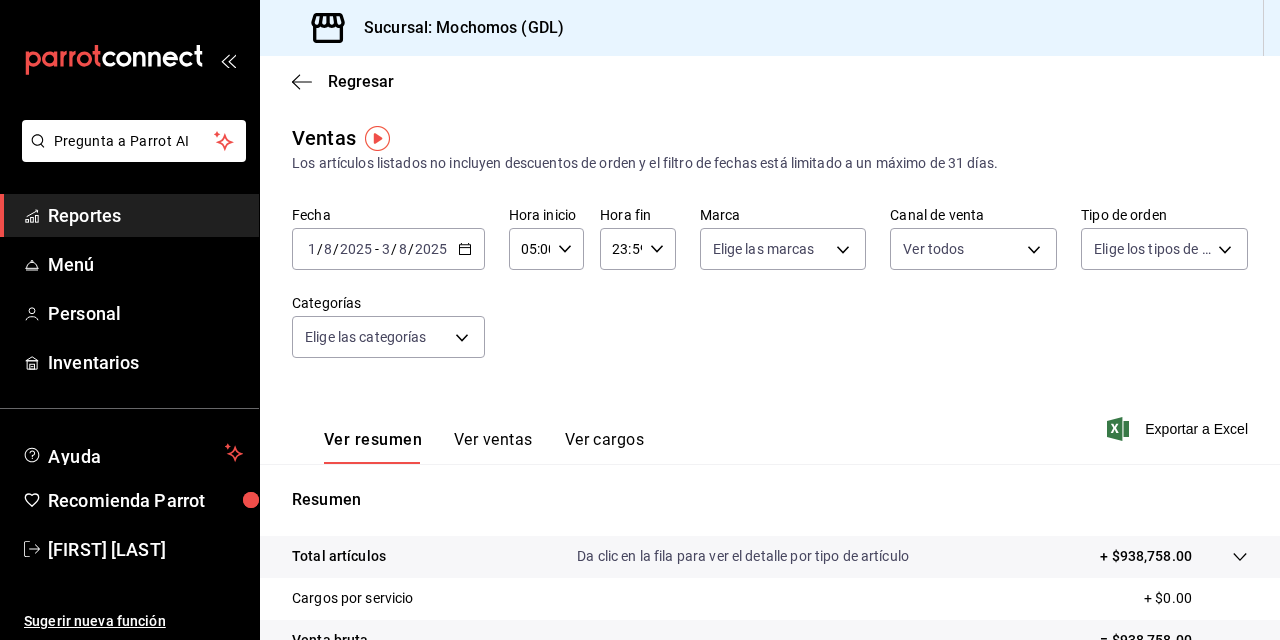 click on "/" at bounding box center (320, 249) 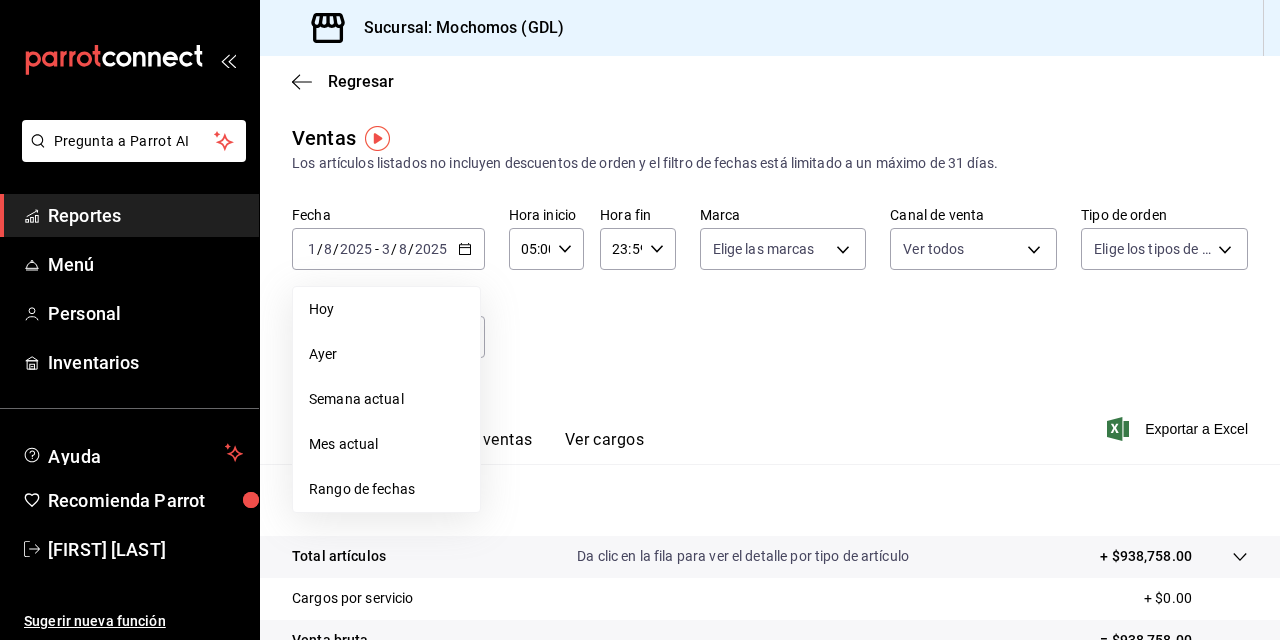 click on "Rango de fechas" at bounding box center [386, 489] 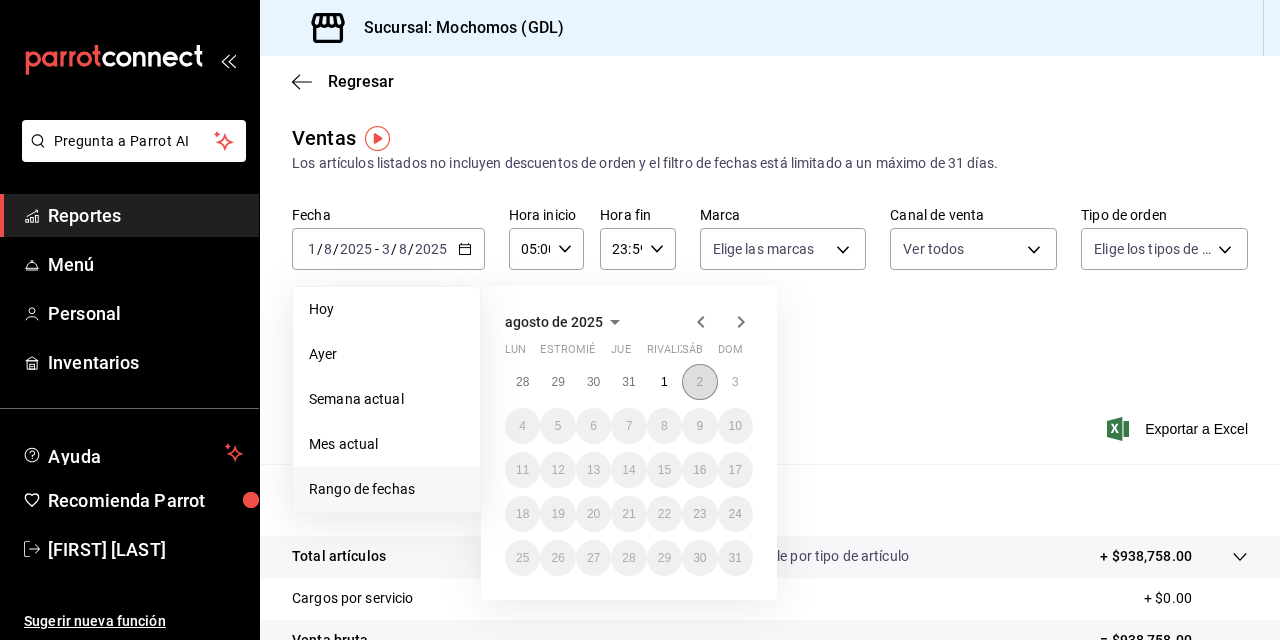 click on "2" at bounding box center (699, 382) 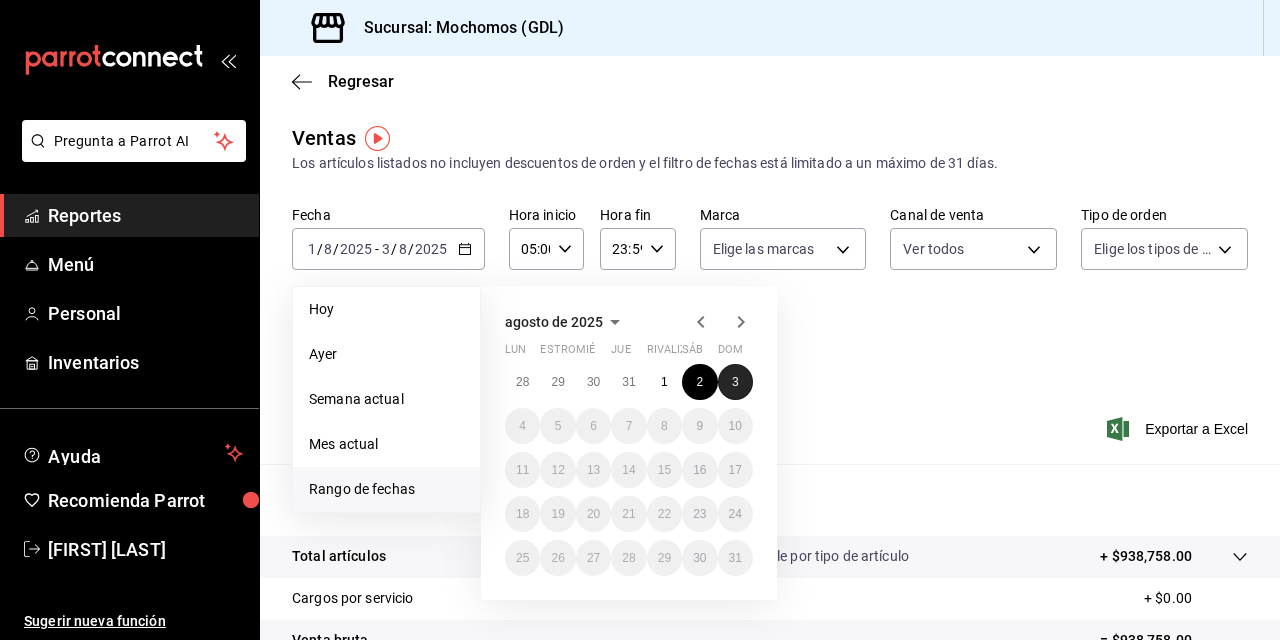 click on "3" at bounding box center (735, 382) 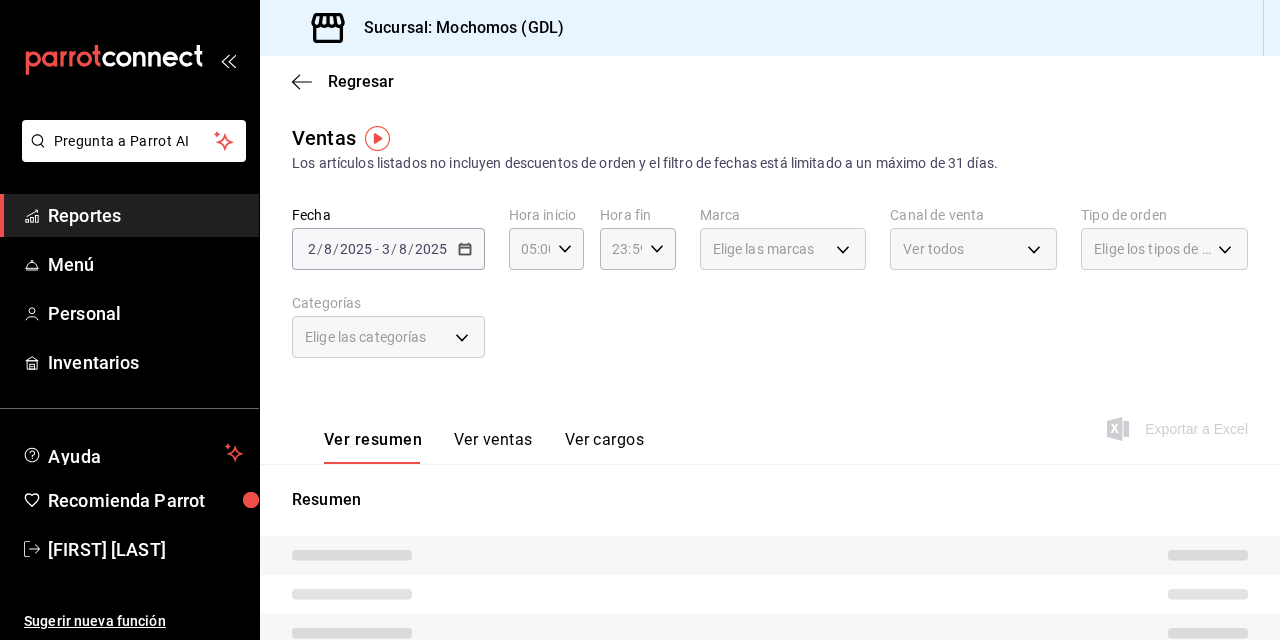 click on "Fecha 2025-08-02 2 / 8 / 2025 - 2025-08-03 3 / 8 / 2025 Hora inicio 05:00 Hora inicio Hora fin 23:59 Hora fin Marca Elige las marcas Canal de venta Ver todos PARROT,UBER_EATS,RAPPI,DIDI_FOOD,ONLINE Tipo de orden Elige los tipos de orden Categorías Elige las categorías" at bounding box center [770, 294] 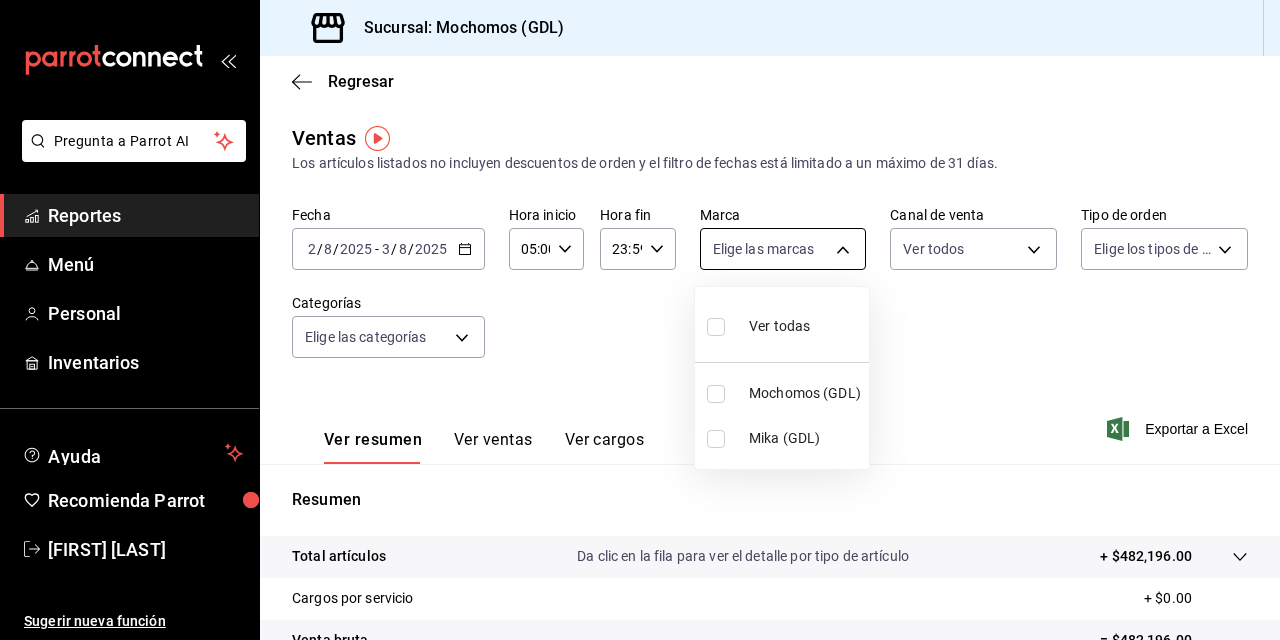 click on "Pregunta a Parrot AI Reportes   Menú   Personal   Inventarios   Ayuda Recomienda Parrot   Joe Ávila   Sugerir nueva función   Sucursal: Mochomos (GDL) Regresar Ventas Los artículos listados no incluyen descuentos de orden y el filtro de fechas está limitado a un máximo de 31 días. Fecha 2025-08-02 2 / 8 / 2025 - 2025-08-03 3 / 8 / 2025 Hora inicio 05:00 Hora inicio Hora fin 23:59 Hora fin Marca Elige las marcas Canal de venta Ver todos PARROT,UBER_EATS,RAPPI,DIDI_FOOD,ONLINE Tipo de orden Elige los tipos de orden Categorías Elige las categorías Ver resumen Ver ventas Ver cargos Exportar a Excel Resumen Total artículos Da clic en la fila para ver el detalle por tipo de artículo + $482,196.00 Cargos por servicio + $0.00 Venta bruta = $482,196.00 Descuentos totales - $882.00 Certificados de regalo - $4,935.00 Venta total = $476,379.00 Impuestos - 65.707,45 dólares Venta neta = 410.671,55 dólares Pregunta a Parrot AI Reportes   Menú   Personal   Inventarios   Ayuda Recomienda Parrot   Joe Ávila" at bounding box center [640, 320] 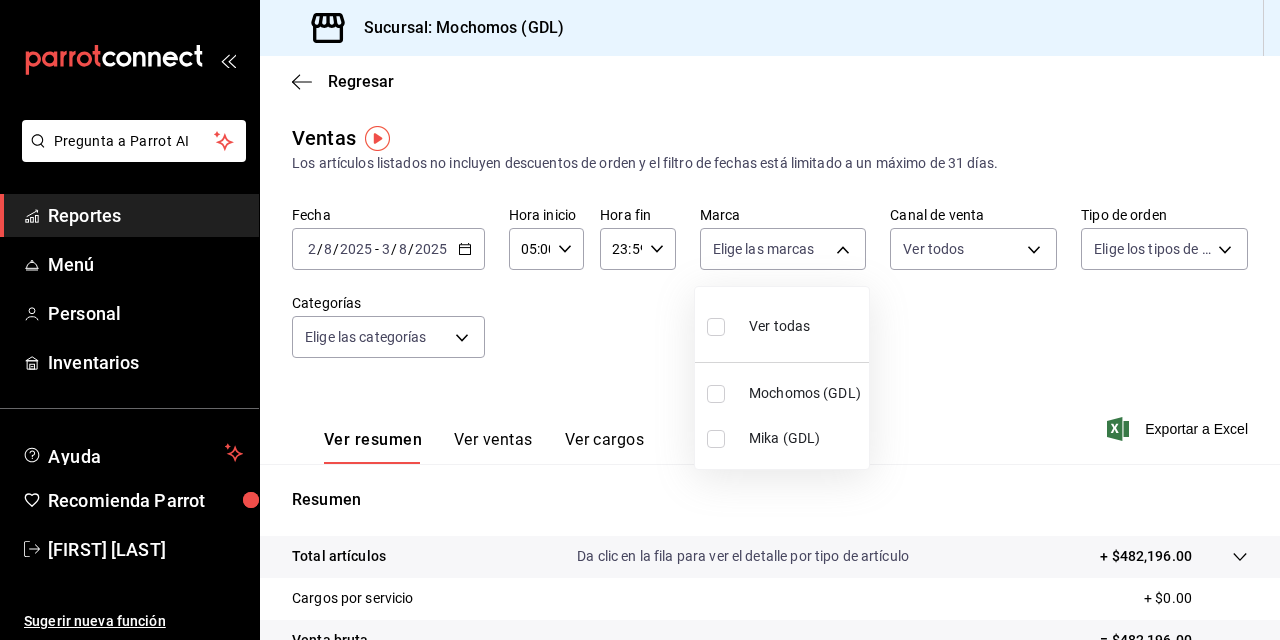 click at bounding box center (716, 394) 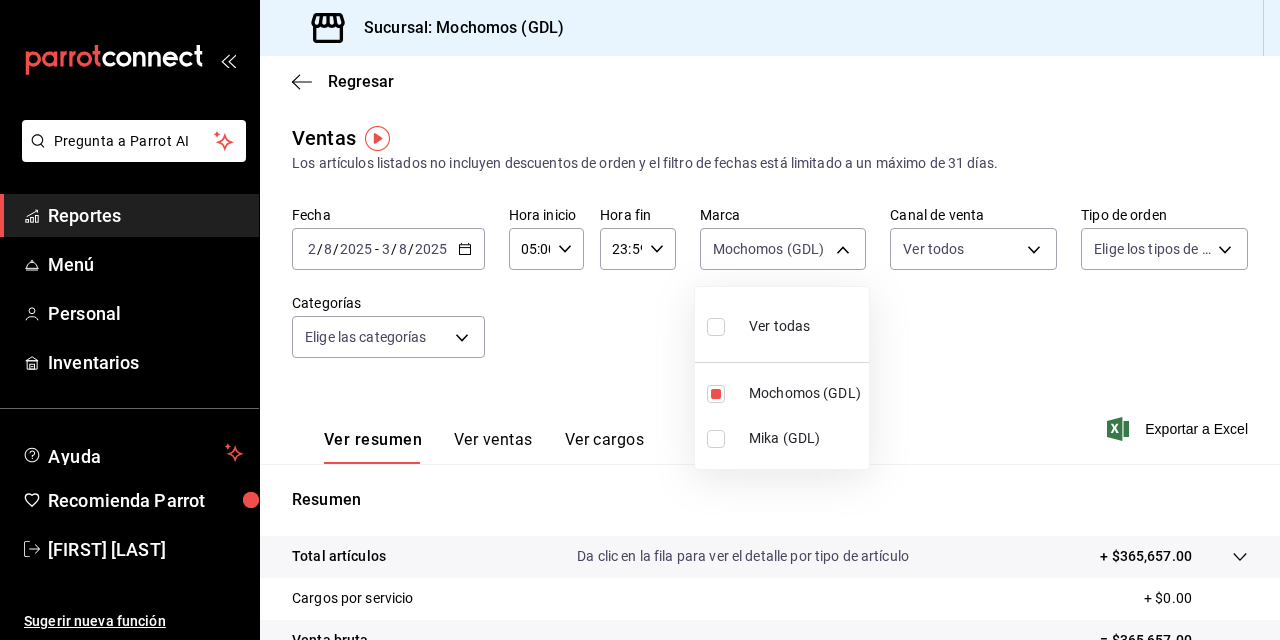 click at bounding box center (640, 320) 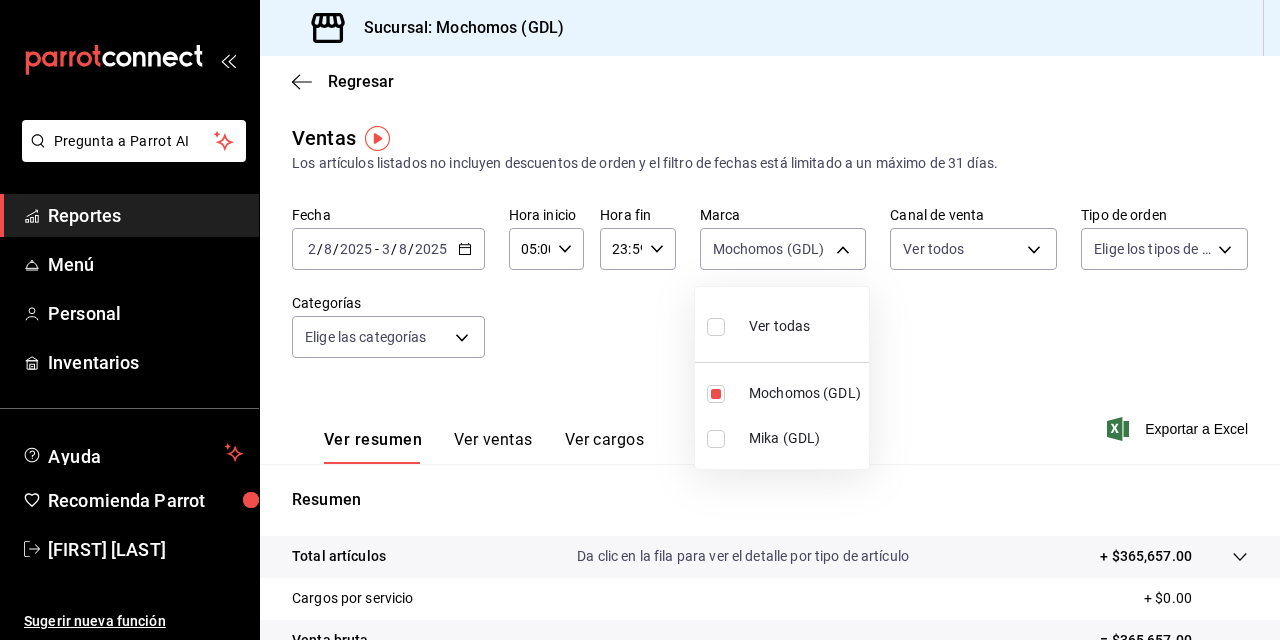 click at bounding box center [640, 320] 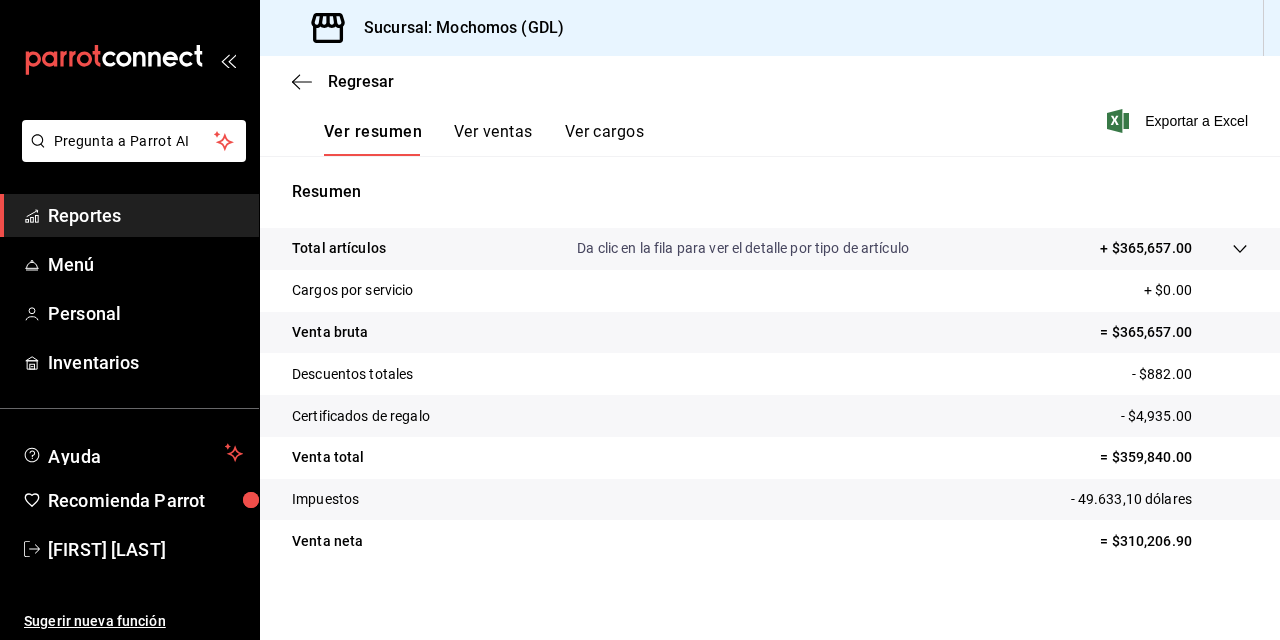 scroll, scrollTop: 318, scrollLeft: 0, axis: vertical 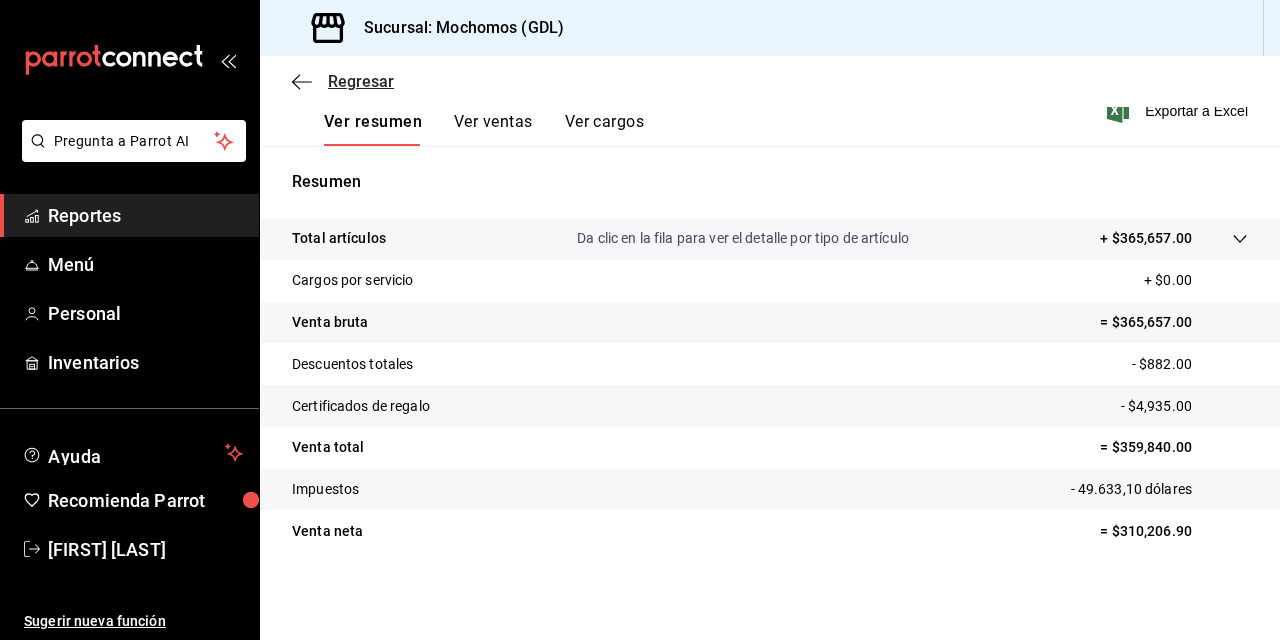 click 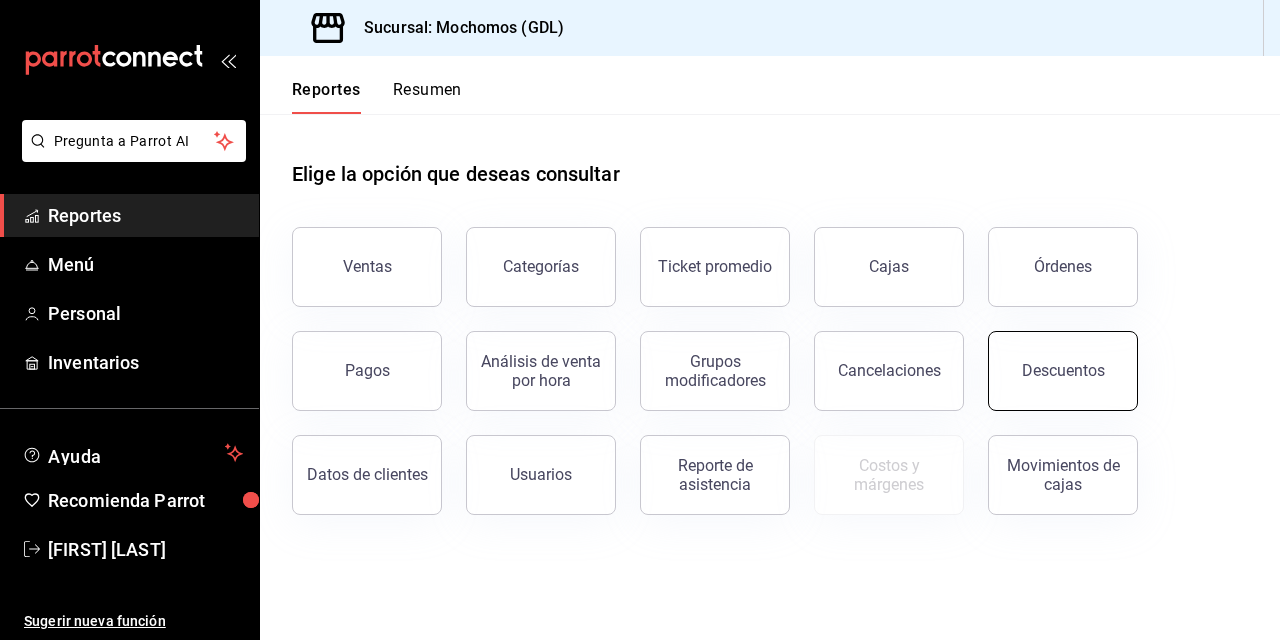 click on "Descuentos" at bounding box center (1063, 370) 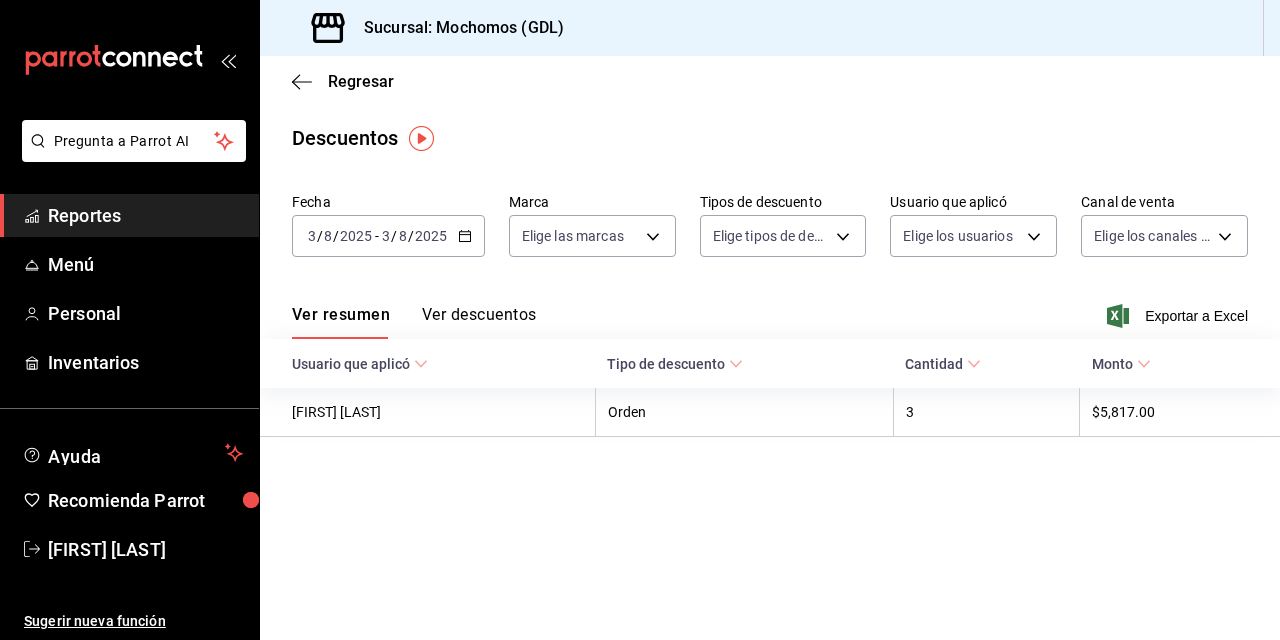 click on "3" at bounding box center (312, 236) 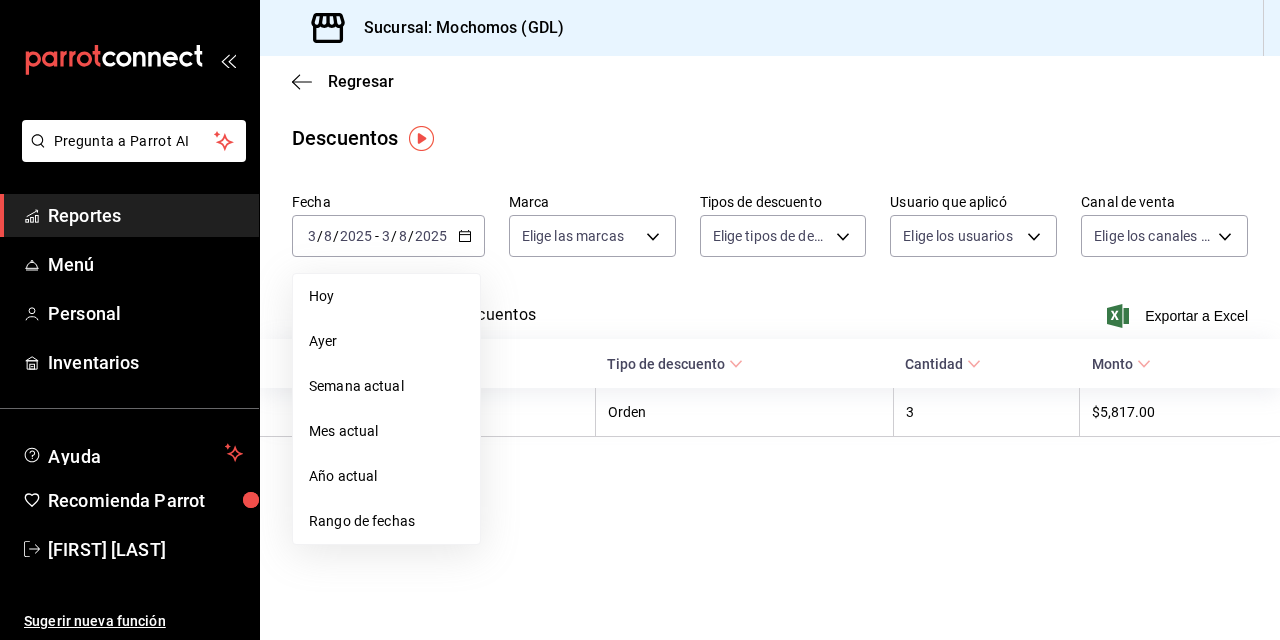 click on "Rango de fechas" at bounding box center [386, 521] 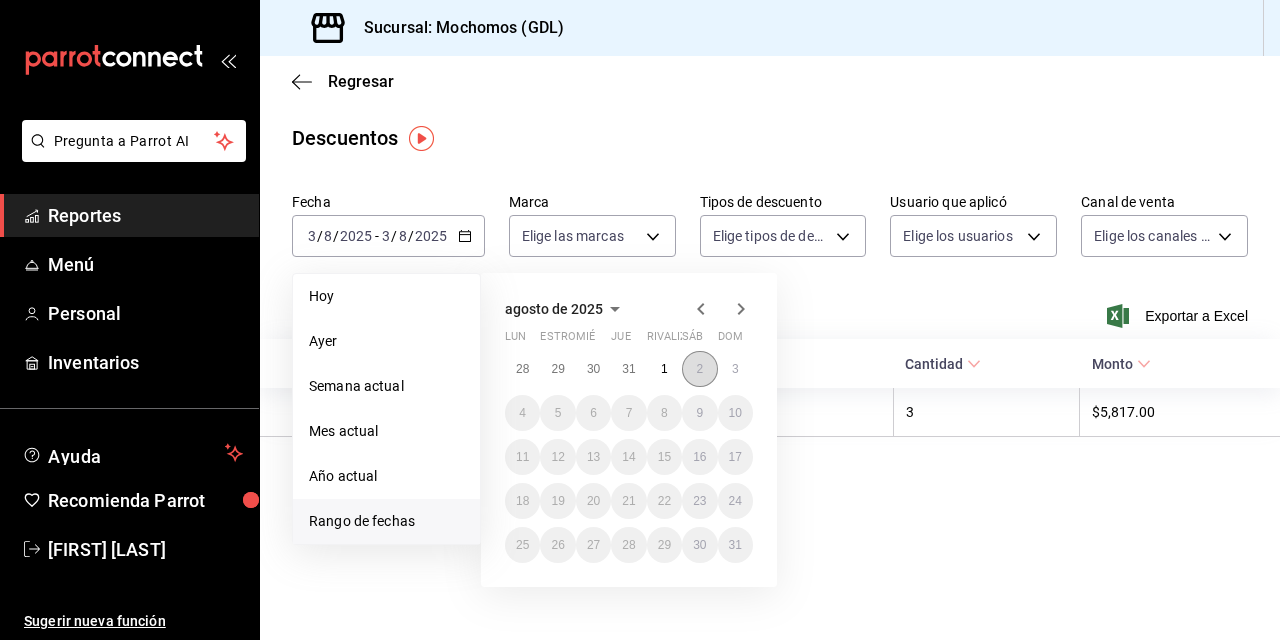click on "2" at bounding box center [699, 369] 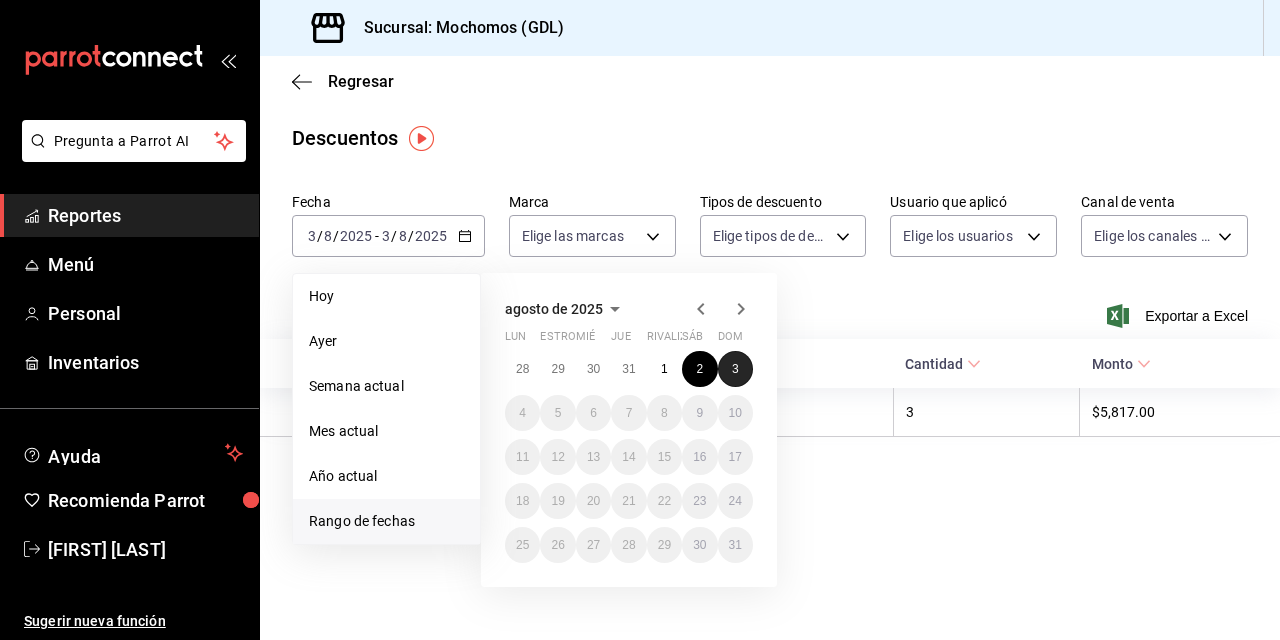 click on "3" at bounding box center [735, 369] 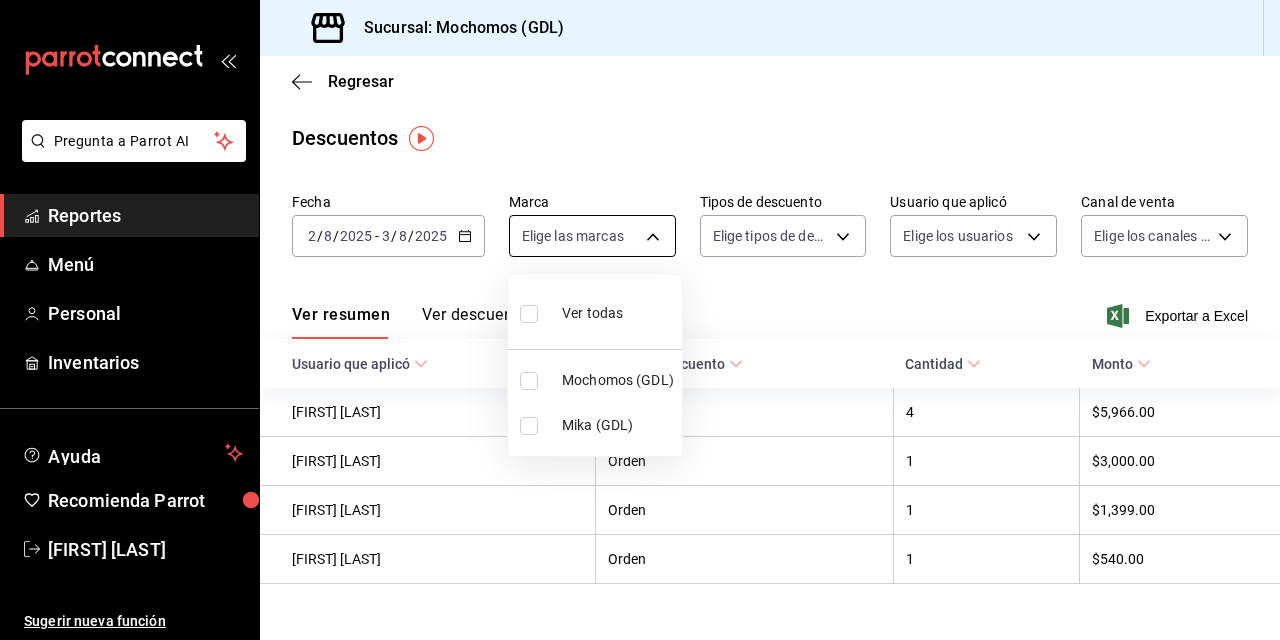 click on "Pregunta a Parrot AI Reportes   Menú   Personal   Inventarios   Ayuda Recomienda Parrot   Joe Ávila   Sugerir nueva función   Sucursal: Mochomos (GDL) Regresar Descuentos Fecha 2025-08-02 2 / 8 / 2025 - 2025-08-03 3 / 8 / 2025 Marca Elige las marcas Tipos de descuento Elige tipos de descuento Usuario que aplicó Elige los usuarios Canal de venta Elige los canales de venta Ver resumen Ver descuentos Exportar a Excel Usuario que aplicó Tipo de descuento Cantidad Monto Jacobo Hernández Orden 4 $5,966.00 María Serrano Orden 1 $3,000.00 David Vargas Orden 1 $1,399.00 Joe Ávila Orden 1 $540.00 Pregunta a Parrot AI Reportes   Menú   Personal   Inventarios   Ayuda Recomienda Parrot   Joe Ávila   Sugerir nueva función   GANA 1 MES GRATIS EN TU SUSCRIPCIÓN AQUÍ Ver video tutorial Ir a video Visitar centro de ayuda (81) 2046 6363 soporte@parrotsoftware.io Visitar centro de ayuda (81) 2046 6363 soporte@parrotsoftware.io Ver todas Mochomos (GDL) Mika (GDL)" at bounding box center [640, 320] 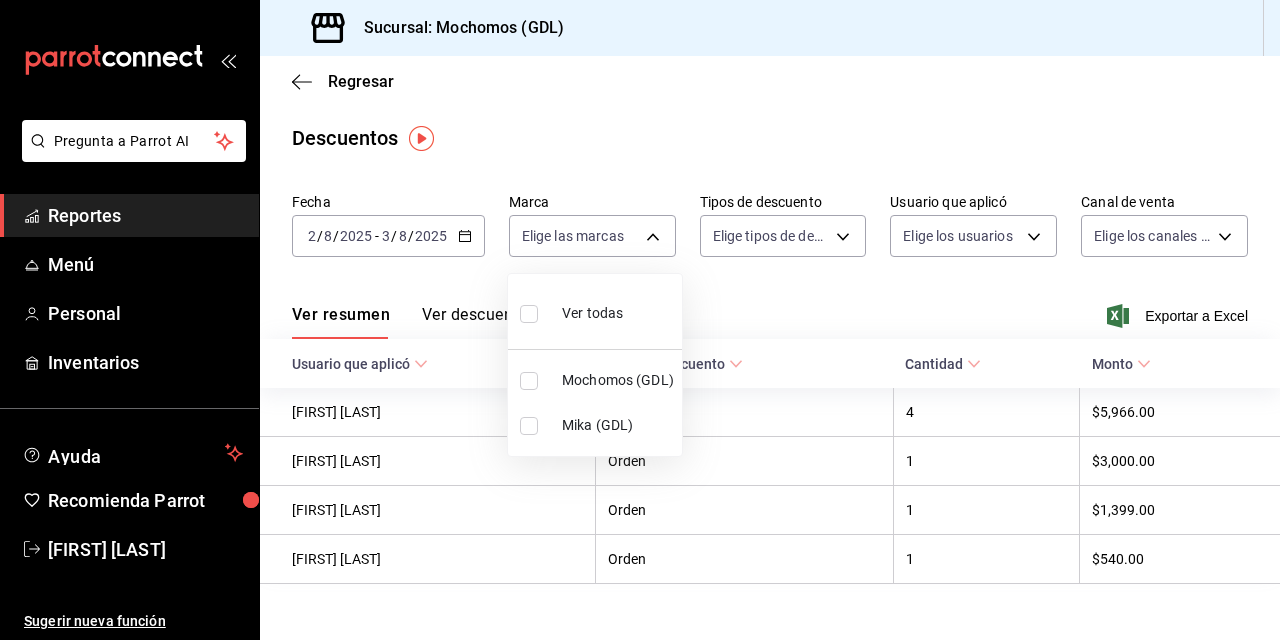 click at bounding box center (529, 381) 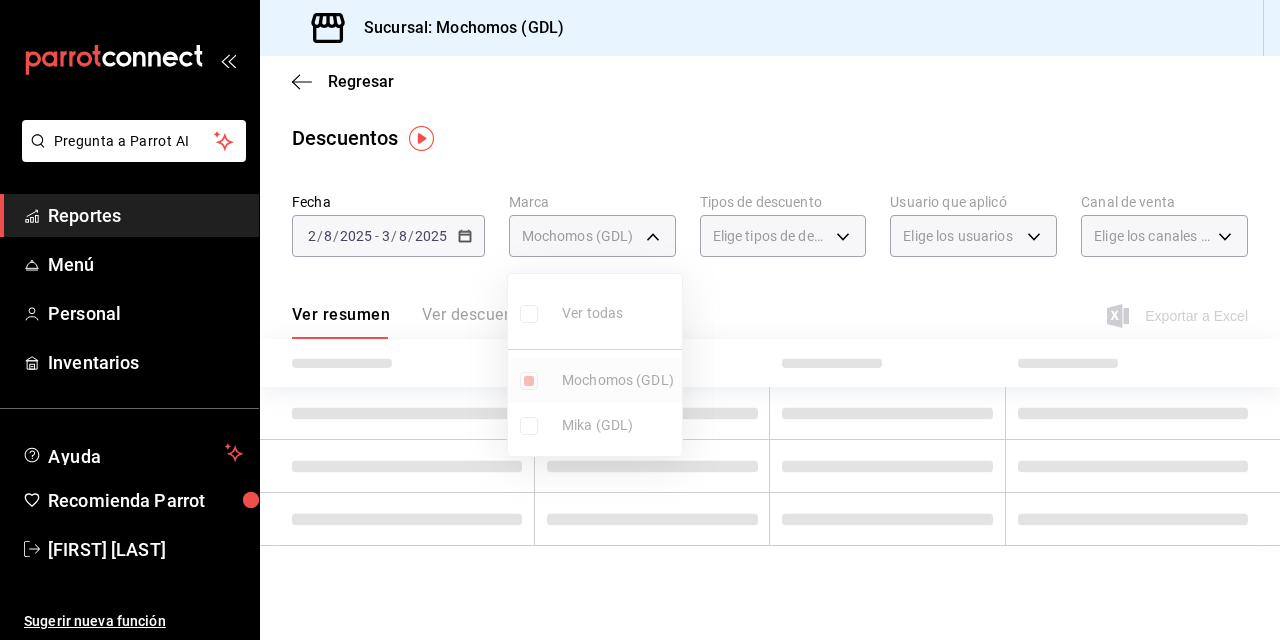 type on "36c25d4a-7cb0-456c-a434-e981d54830bc" 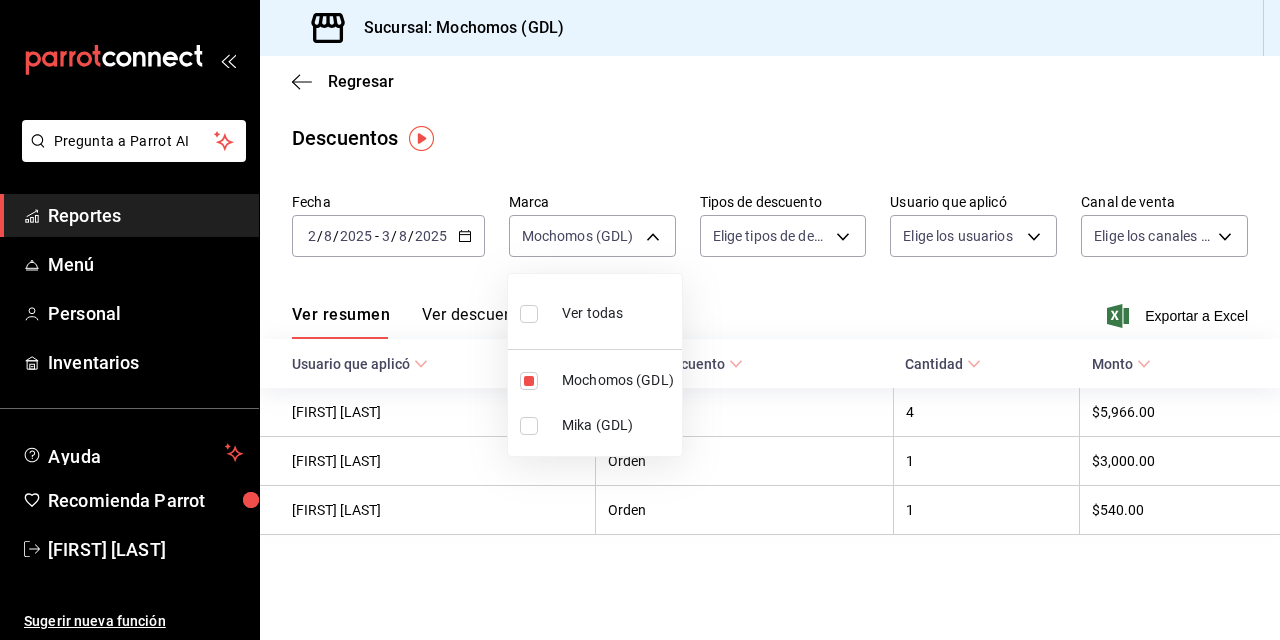 click at bounding box center (640, 320) 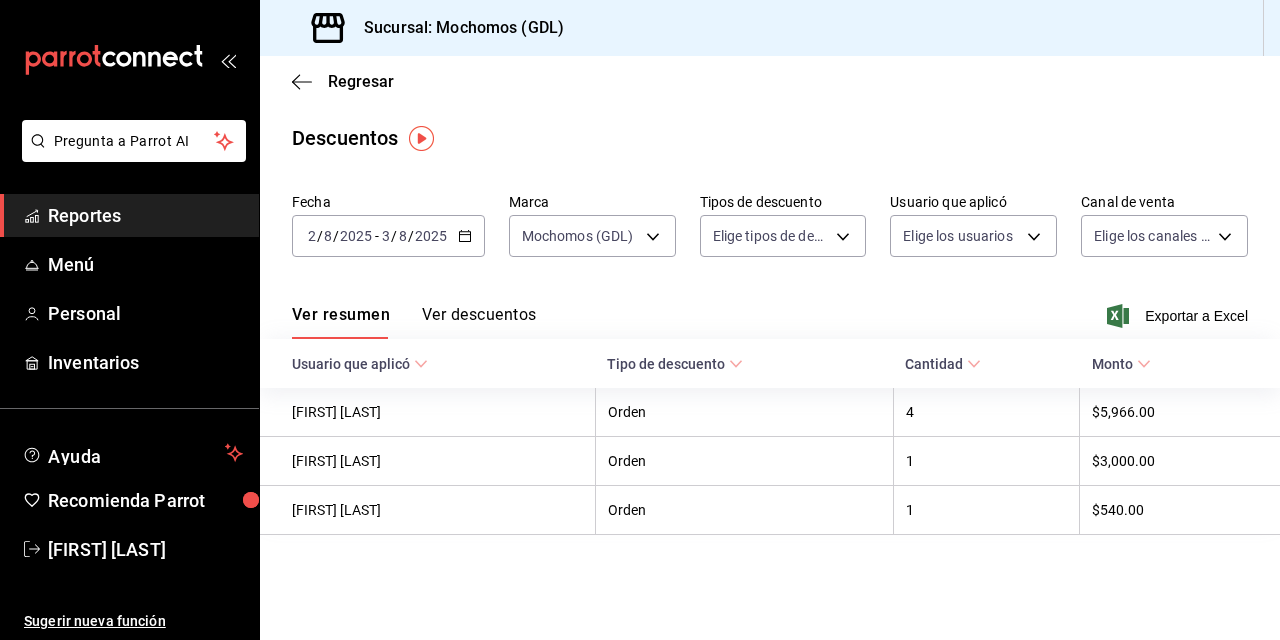 click on "Ver descuentos" at bounding box center [479, 322] 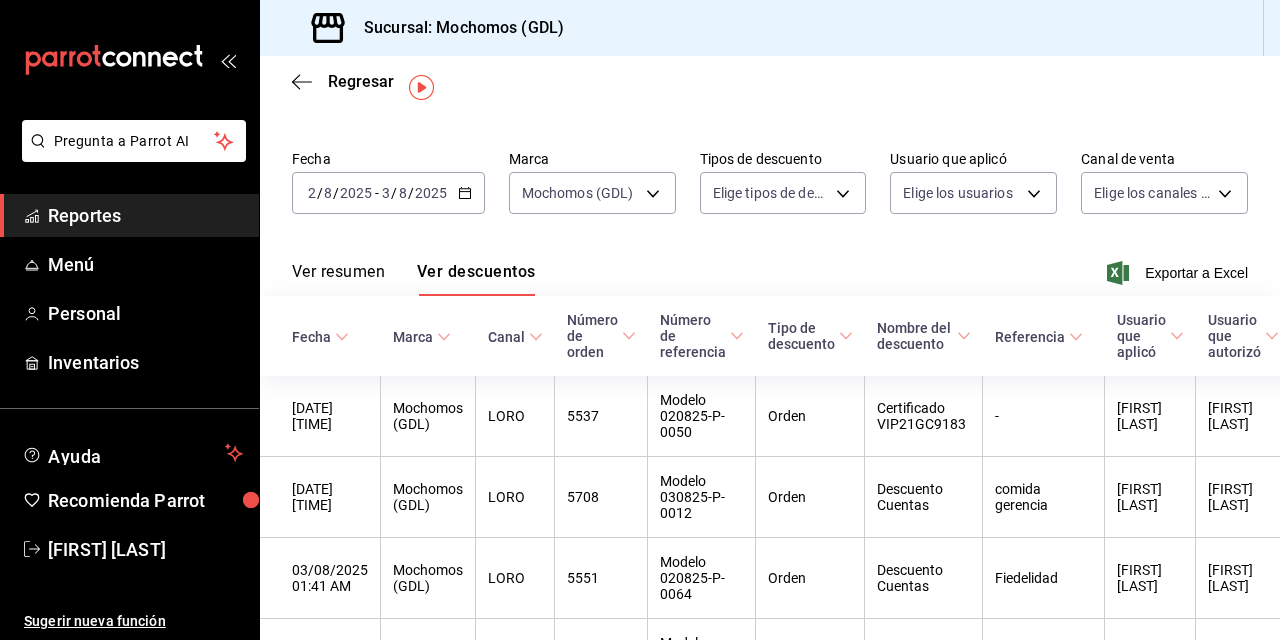 scroll, scrollTop: 80, scrollLeft: 0, axis: vertical 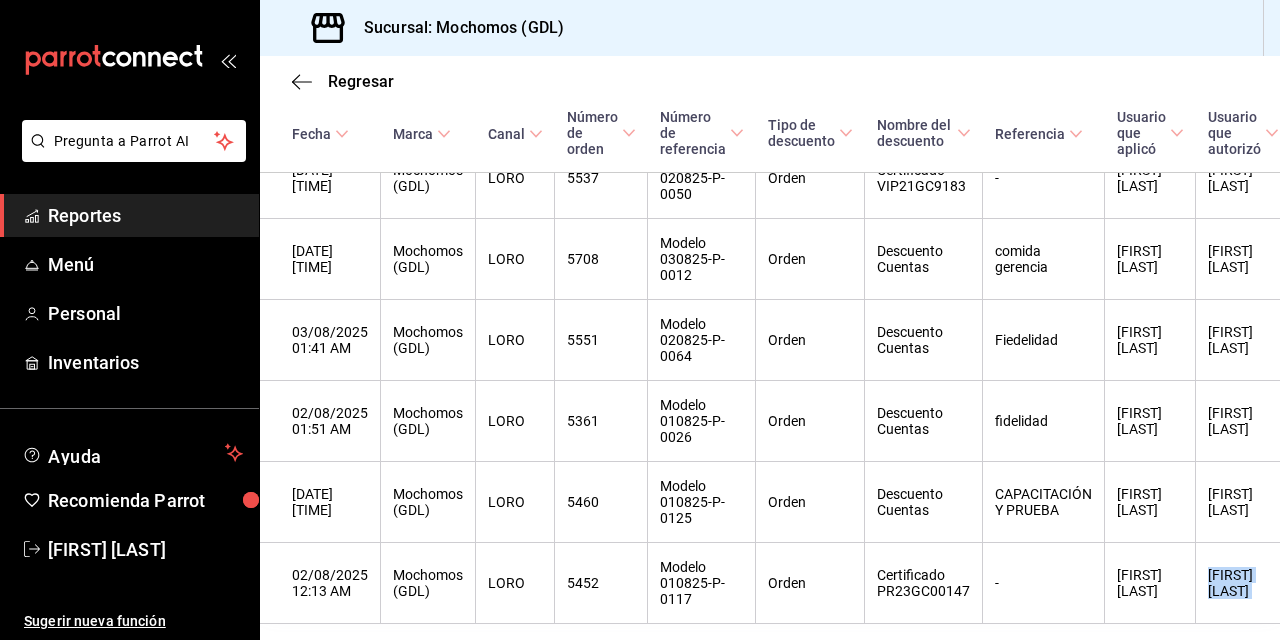 click on "Regresar Descuentos Fecha 2025-08-02 2 / 8 / 2025 - 2025-08-03 3 / 8 / 2025 Marca Mochomos (GDL) 36c25d4a-7cb0-456c-a434-e981d54830bc Tipos de descuento Elige tipos de descuento Usuario que aplicó Elige los usuarios Canal de venta Elige los canales de venta Ver resumen Ver descuentos Exportar a Excel Fecha Marca Canal Número de orden Número de referencia Tipo de descuento Nombre del descuento Referencia Usuario que aplicó Usuario que autorizó Total 08/03/2025 02:07 AM Mochomos (GDL) LORO 5537 Modelo 020825-P-0050 Orden Certificado VIP21GC9183 - Jacobo Hernández Jacobo Hernández $4,935.00 08/03/2025 01:42 AM Mochomos (GDL) LORO 5708 Modelo 030825-P-0012 Orden Descuento Cuentas comida gerencia Jacobo Hernández Jacobo Hernández $648.00 03/08/2025 01:41 AM Mochomos (GDL) LORO 5551 Modelo 020825-P-0064 Orden Descuento Cuentas Fiedelidad Jacobo Hernández Jacobo Hernández $234.00 02/08/2025 01:51 AM Mochomos (GDL) LORO 5361 Modelo 010825-P-0026 Orden Descuento Cuentas fidelidad Jacobo Hernández $149.00 -" at bounding box center (770, 348) 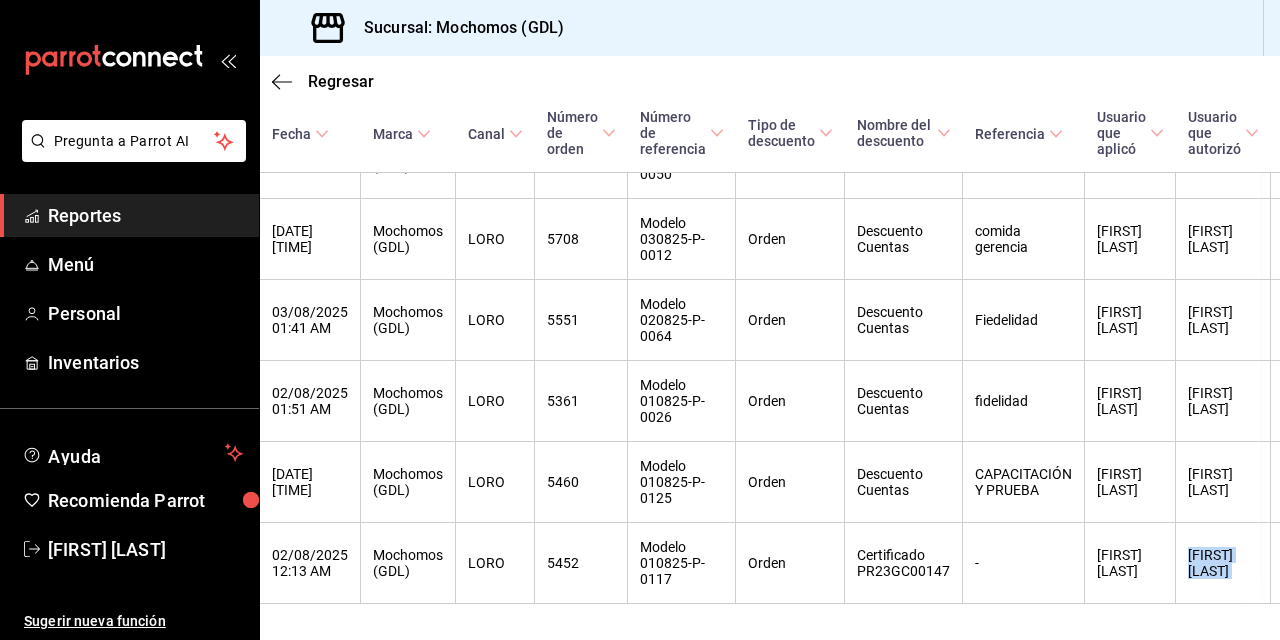 click on "Regresar Descuentos Fecha 2025-08-02 2 / 8 / 2025 - 2025-08-03 3 / 8 / 2025 Marca Mochomos (GDL) 36c25d4a-7cb0-456c-a434-e981d54830bc Tipos de descuento Elige tipos de descuento Usuario que aplicó Elige los usuarios Canal de venta Elige los canales de venta Ver resumen Ver descuentos Exportar a Excel Fecha Marca Canal Número de orden Número de referencia Tipo de descuento Nombre del descuento Referencia Usuario que aplicó Usuario que autorizó Total 08/03/2025 02:07 AM Mochomos (GDL) LORO 5537 Modelo 020825-P-0050 Orden Certificado VIP21GC9183 - Jacobo Hernández Jacobo Hernández $4,935.00 08/03/2025 01:42 AM Mochomos (GDL) LORO 5708 Modelo 030825-P-0012 Orden Descuento Cuentas comida gerencia Jacobo Hernández Jacobo Hernández $648.00 03/08/2025 01:41 AM Mochomos (GDL) LORO 5551 Modelo 020825-P-0064 Orden Descuento Cuentas Fiedelidad Jacobo Hernández Jacobo Hernández $234.00 02/08/2025 01:51 AM Mochomos (GDL) LORO 5361 Modelo 010825-P-0026 Orden Descuento Cuentas fidelidad Jacobo Hernández $149.00 -" at bounding box center [770, 348] 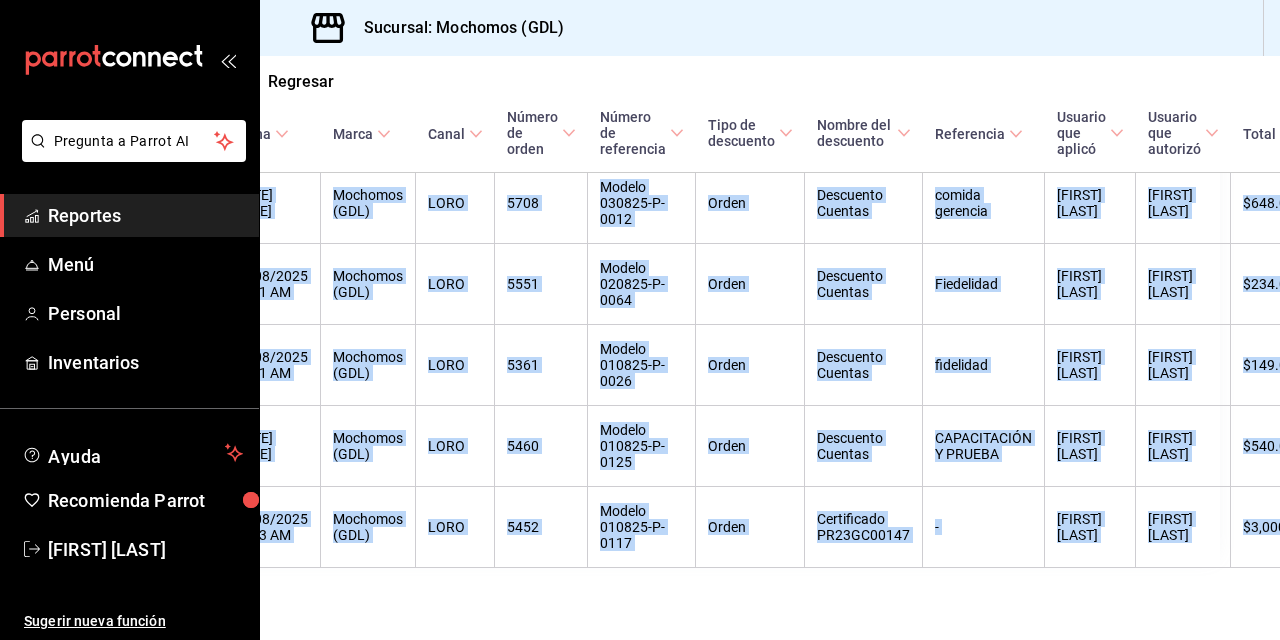 click on "Regresar Descuentos Fecha 2025-08-02 2 / 8 / 2025 - 2025-08-03 3 / 8 / 2025 Marca Mochomos (GDL) 36c25d4a-7cb0-456c-a434-e981d54830bc Tipos de descuento Elige tipos de descuento Usuario que aplicó Elige los usuarios Canal de venta Elige los canales de venta Ver resumen Ver descuentos Exportar a Excel Fecha Marca Canal Número de orden Número de referencia Tipo de descuento Nombre del descuento Referencia Usuario que aplicó Usuario que autorizó Total 08/03/2025 02:07 AM Mochomos (GDL) LORO 5537 Modelo 020825-P-0050 Orden Certificado VIP21GC9183 - Jacobo Hernández Jacobo Hernández $4,935.00 08/03/2025 01:42 AM Mochomos (GDL) LORO 5708 Modelo 030825-P-0012 Orden Descuento Cuentas comida gerencia Jacobo Hernández Jacobo Hernández $648.00 03/08/2025 01:41 AM Mochomos (GDL) LORO 5551 Modelo 020825-P-0064 Orden Descuento Cuentas Fiedelidad Jacobo Hernández Jacobo Hernández $234.00 02/08/2025 01:51 AM Mochomos (GDL) LORO 5361 Modelo 010825-P-0026 Orden Descuento Cuentas fidelidad Jacobo Hernández $149.00 -" at bounding box center [770, 348] 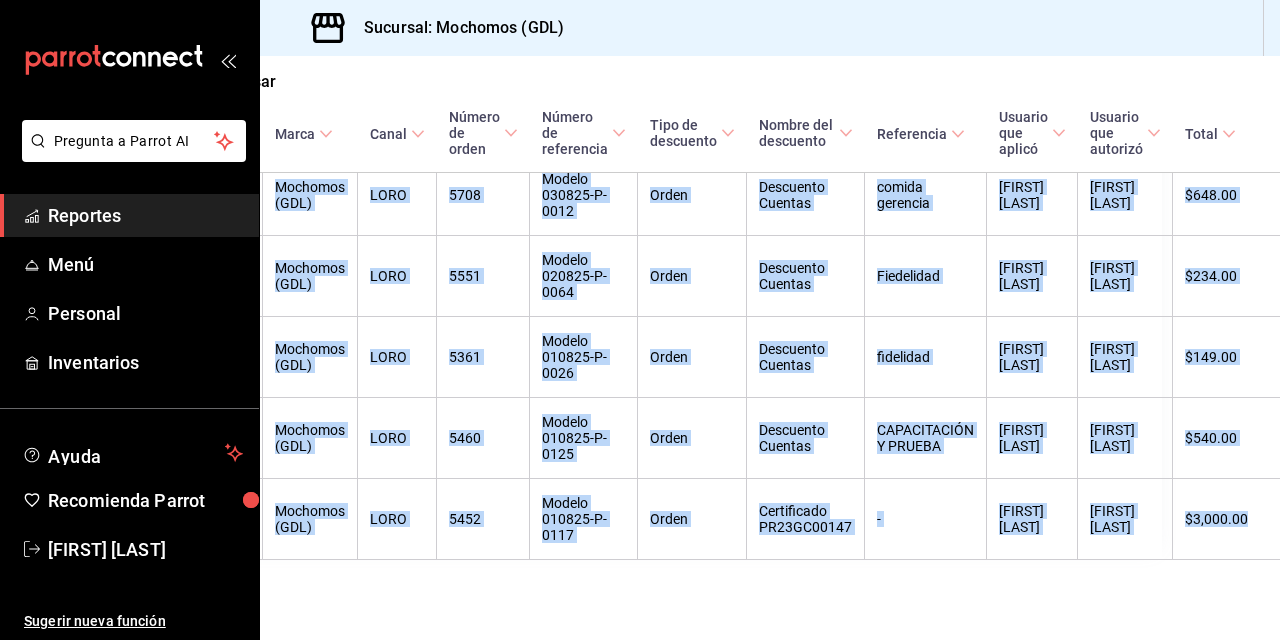 click on "Regresar Descuentos Fecha 2025-08-02 2 / 8 / 2025 - 2025-08-03 3 / 8 / 2025 Marca Mochomos (GDL) 36c25d4a-7cb0-456c-a434-e981d54830bc Tipos de descuento Elige tipos de descuento Usuario que aplicó Elige los usuarios Canal de venta Elige los canales de venta Ver resumen Ver descuentos Exportar a Excel Fecha Marca Canal Número de orden Número de referencia Tipo de descuento Nombre del descuento Referencia Usuario que aplicó Usuario que autorizó Total 08/03/2025 02:07 AM Mochomos (GDL) LORO 5537 Modelo 020825-P-0050 Orden Certificado VIP21GC9183 - Jacobo Hernández Jacobo Hernández $4,935.00 08/03/2025 01:42 AM Mochomos (GDL) LORO 5708 Modelo 030825-P-0012 Orden Descuento Cuentas comida gerencia Jacobo Hernández Jacobo Hernández $648.00 03/08/2025 01:41 AM Mochomos (GDL) LORO 5551 Modelo 020825-P-0064 Orden Descuento Cuentas Fiedelidad Jacobo Hernández Jacobo Hernández $234.00 02/08/2025 01:51 AM Mochomos (GDL) LORO 5361 Modelo 010825-P-0026 Orden Descuento Cuentas fidelidad Jacobo Hernández $149.00 -" at bounding box center [770, 348] 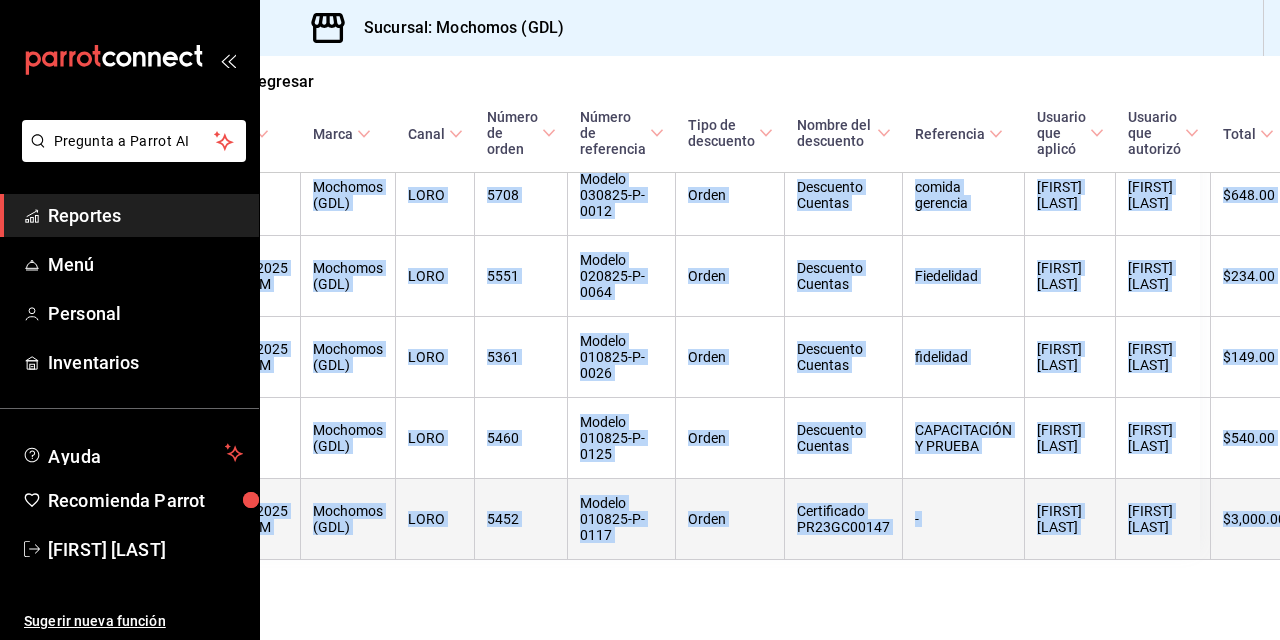 click on "5452" at bounding box center (521, 519) 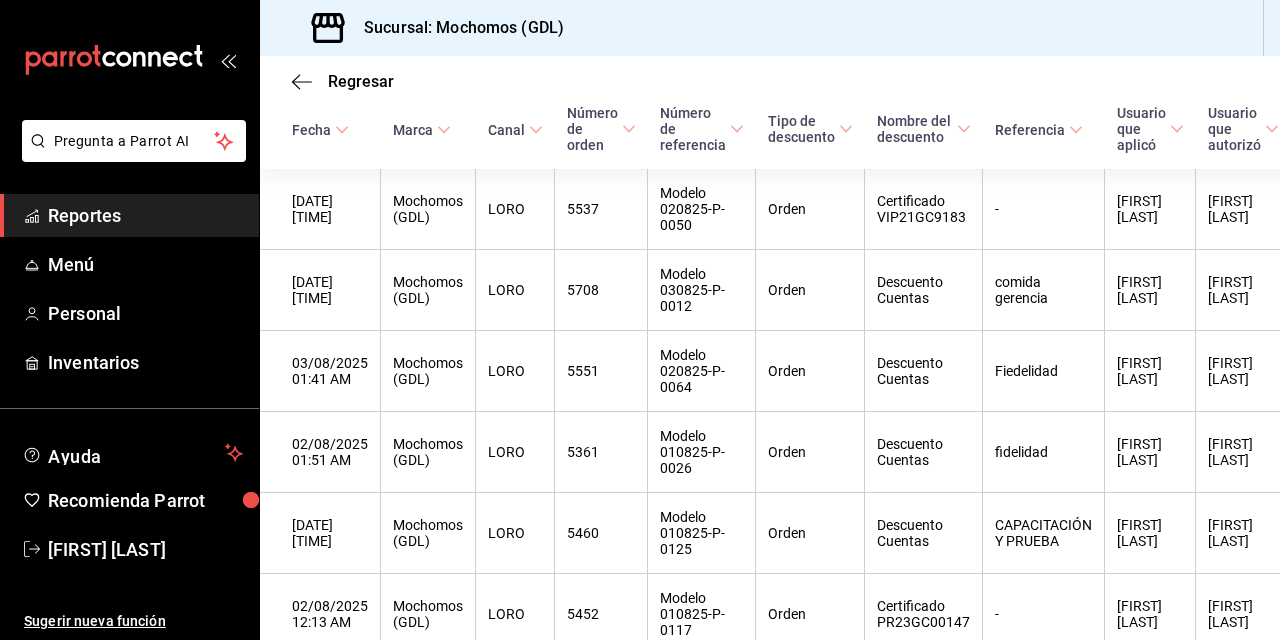 scroll, scrollTop: 290, scrollLeft: 0, axis: vertical 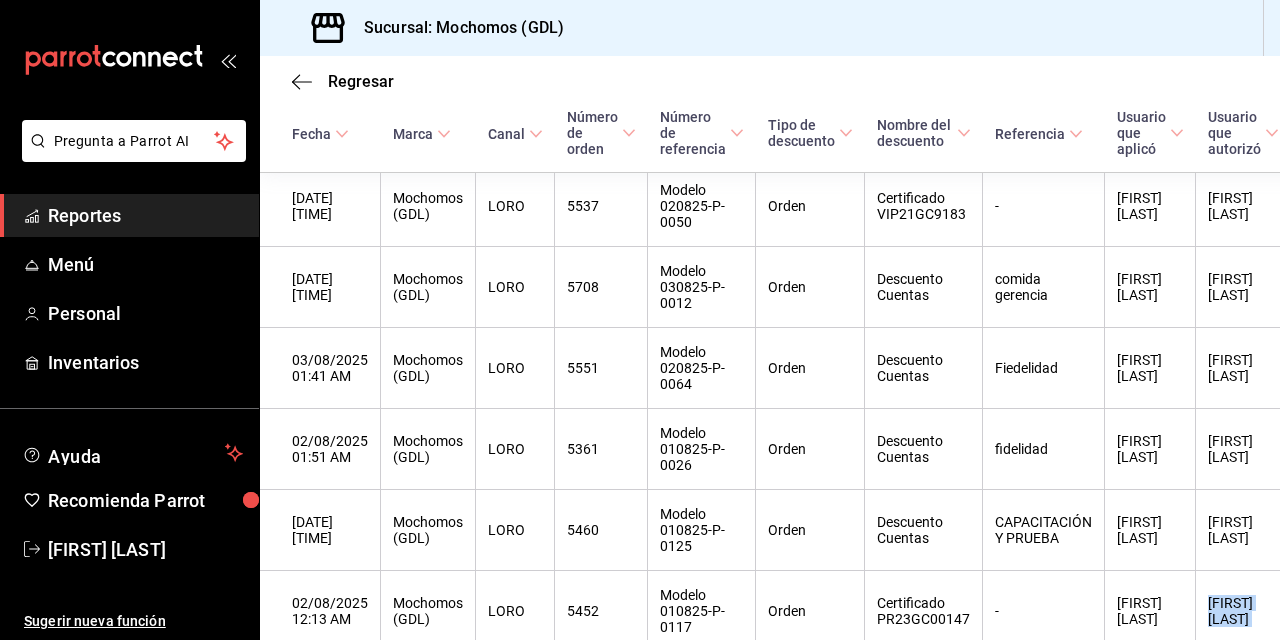 click on "Regresar Descuentos Fecha 2025-08-02 2 / 8 / 2025 - 2025-08-03 3 / 8 / 2025 Marca Mochomos (GDL) 36c25d4a-7cb0-456c-a434-e981d54830bc Tipos de descuento Elige tipos de descuento Usuario que aplicó Elige los usuarios Canal de venta Elige los canales de venta Ver resumen Ver descuentos Exportar a Excel Fecha Marca Canal Número de orden Número de referencia Tipo de descuento Nombre del descuento Referencia Usuario que aplicó Usuario que autorizó Total 08/03/2025 02:07 AM Mochomos (GDL) LORO 5537 Modelo 020825-P-0050 Orden Certificado VIP21GC9183 - Jacobo Hernández Jacobo Hernández $4,935.00 08/03/2025 01:42 AM Mochomos (GDL) LORO 5708 Modelo 030825-P-0012 Orden Descuento Cuentas comida gerencia Jacobo Hernández Jacobo Hernández $648.00 03/08/2025 01:41 AM Mochomos (GDL) LORO 5551 Modelo 020825-P-0064 Orden Descuento Cuentas Fiedelidad Jacobo Hernández Jacobo Hernández $234.00 02/08/2025 01:51 AM Mochomos (GDL) LORO 5361 Modelo 010825-P-0026 Orden Descuento Cuentas fidelidad Jacobo Hernández $149.00 -" at bounding box center [770, 348] 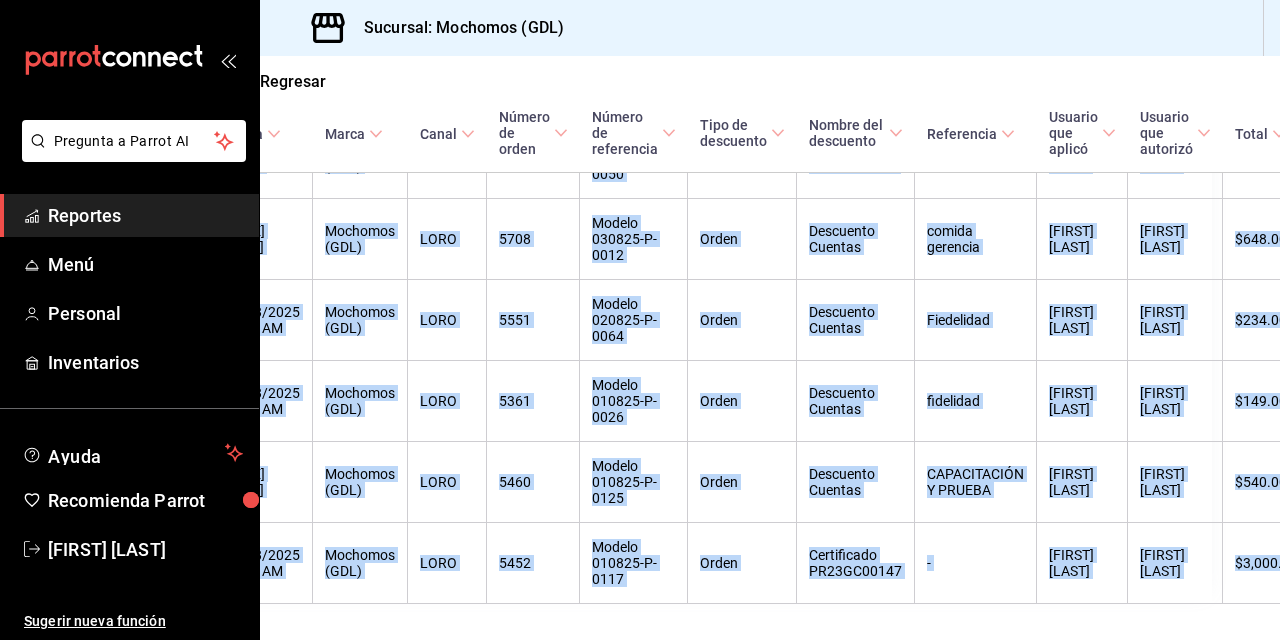 scroll, scrollTop: 410, scrollLeft: 120, axis: both 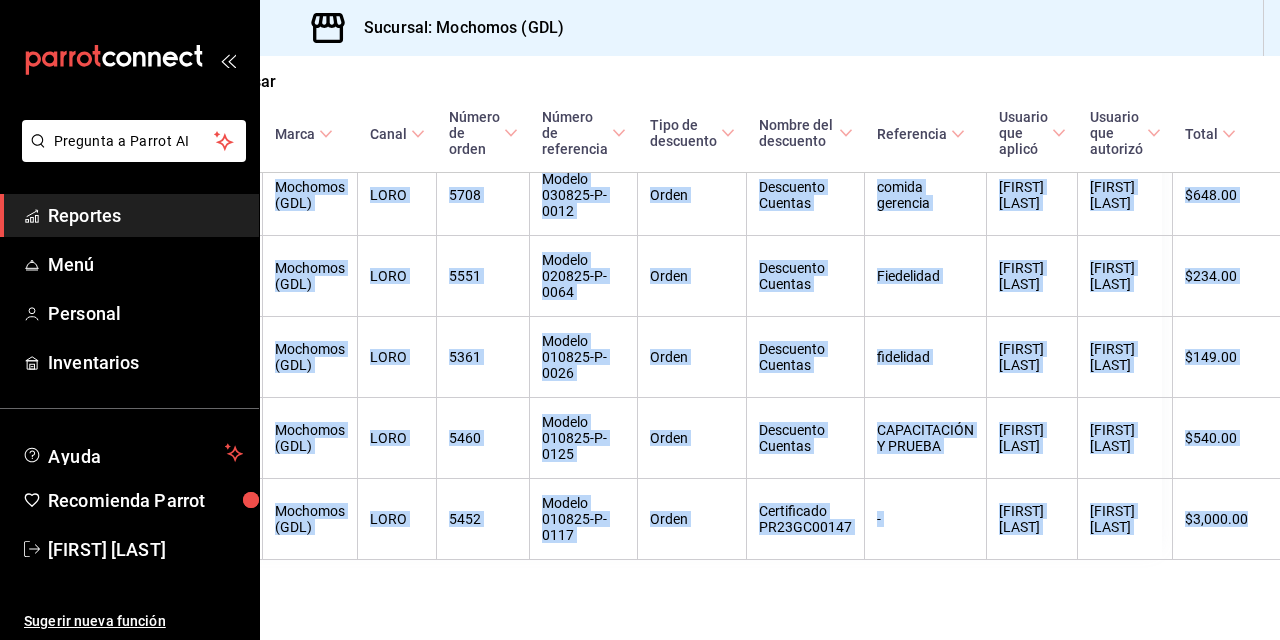 click on "Regresar Descuentos Fecha 2025-08-02 2 / 8 / 2025 - 2025-08-03 3 / 8 / 2025 Marca Mochomos (GDL) 36c25d4a-7cb0-456c-a434-e981d54830bc Tipos de descuento Elige tipos de descuento Usuario que aplicó Elige los usuarios Canal de venta Elige los canales de venta Ver resumen Ver descuentos Exportar a Excel Fecha Marca Canal Número de orden Número de referencia Tipo de descuento Nombre del descuento Referencia Usuario que aplicó Usuario que autorizó Total 08/03/2025 02:07 AM Mochomos (GDL) LORO 5537 Modelo 020825-P-0050 Orden Certificado VIP21GC9183 - Jacobo Hernández Jacobo Hernández $4,935.00 08/03/2025 01:42 AM Mochomos (GDL) LORO 5708 Modelo 030825-P-0012 Orden Descuento Cuentas comida gerencia Jacobo Hernández Jacobo Hernández $648.00 03/08/2025 01:41 AM Mochomos (GDL) LORO 5551 Modelo 020825-P-0064 Orden Descuento Cuentas Fiedelidad Jacobo Hernández Jacobo Hernández $234.00 02/08/2025 01:51 AM Mochomos (GDL) LORO 5361 Modelo 010825-P-0026 Orden Descuento Cuentas fidelidad Jacobo Hernández $149.00 -" at bounding box center (770, 348) 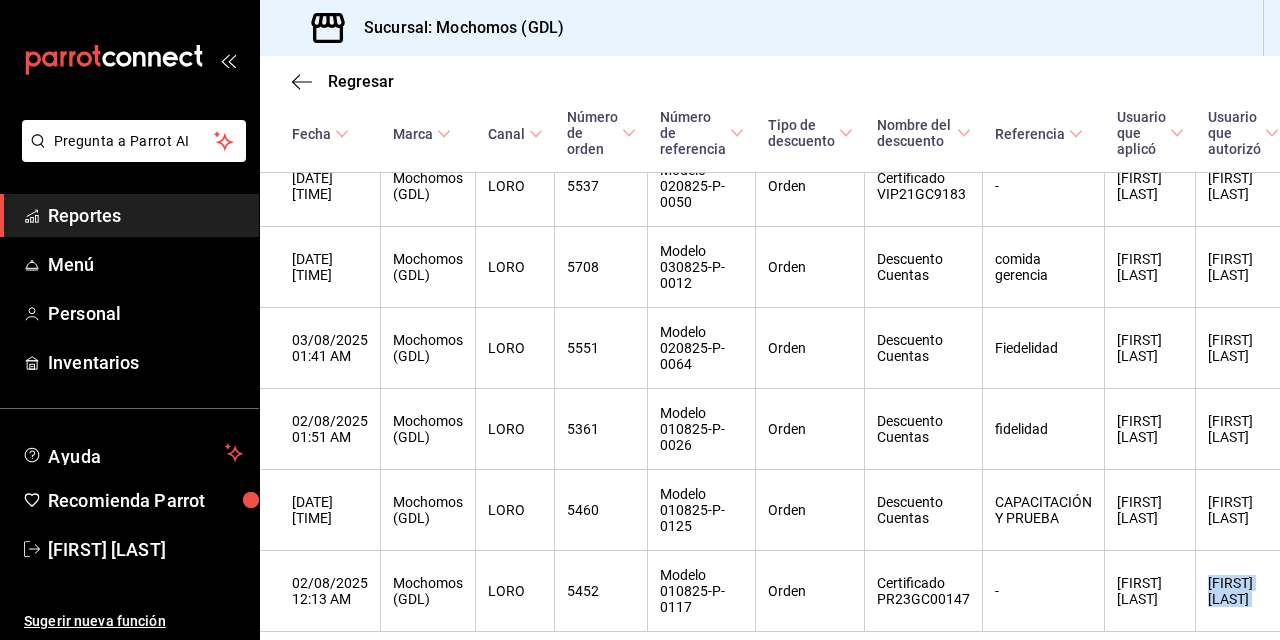 click on "Regresar Descuentos Fecha 2025-08-02 2 / 8 / 2025 - 2025-08-03 3 / 8 / 2025 Marca Mochomos (GDL) 36c25d4a-7cb0-456c-a434-e981d54830bc Tipos de descuento Elige tipos de descuento Usuario que aplicó Elige los usuarios Canal de venta Elige los canales de venta Ver resumen Ver descuentos Exportar a Excel Fecha Marca Canal Número de orden Número de referencia Tipo de descuento Nombre del descuento Referencia Usuario que aplicó Usuario que autorizó Total 08/03/2025 02:07 AM Mochomos (GDL) LORO 5537 Modelo 020825-P-0050 Orden Certificado VIP21GC9183 - Jacobo Hernández Jacobo Hernández $4,935.00 08/03/2025 01:42 AM Mochomos (GDL) LORO 5708 Modelo 030825-P-0012 Orden Descuento Cuentas comida gerencia Jacobo Hernández Jacobo Hernández $648.00 03/08/2025 01:41 AM Mochomos (GDL) LORO 5551 Modelo 020825-P-0064 Orden Descuento Cuentas Fiedelidad Jacobo Hernández Jacobo Hernández $234.00 02/08/2025 01:51 AM Mochomos (GDL) LORO 5361 Modelo 010825-P-0026 Orden Descuento Cuentas fidelidad Jacobo Hernández $149.00 -" at bounding box center (770, 348) 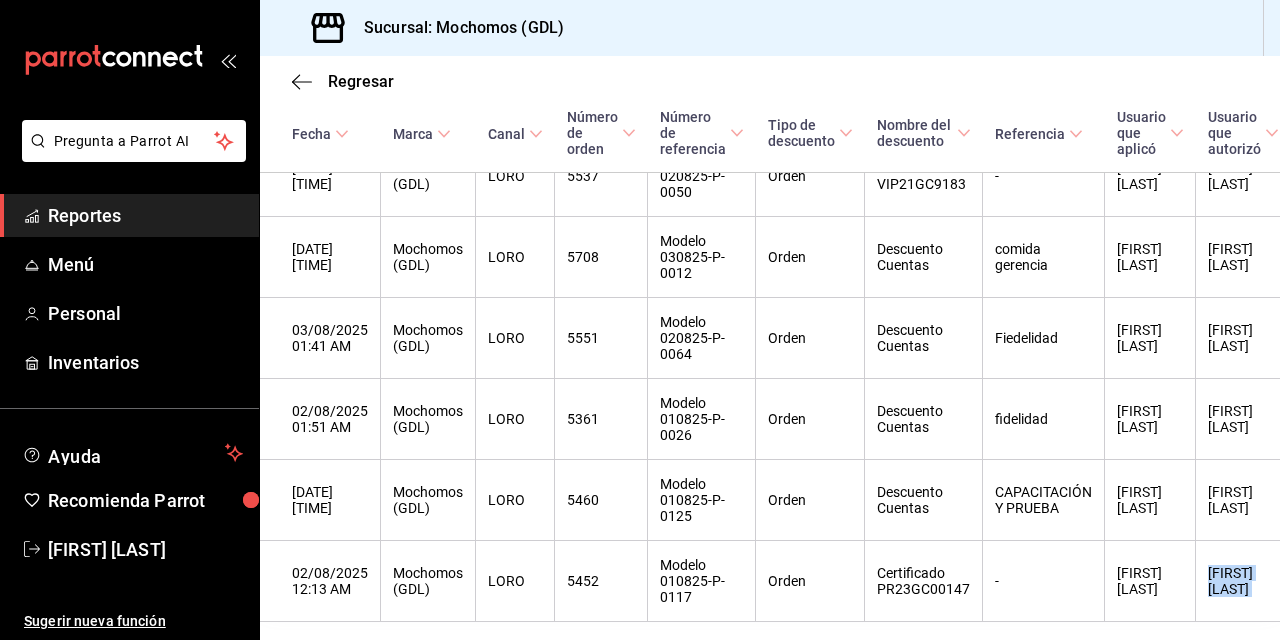 scroll, scrollTop: 410, scrollLeft: 120, axis: both 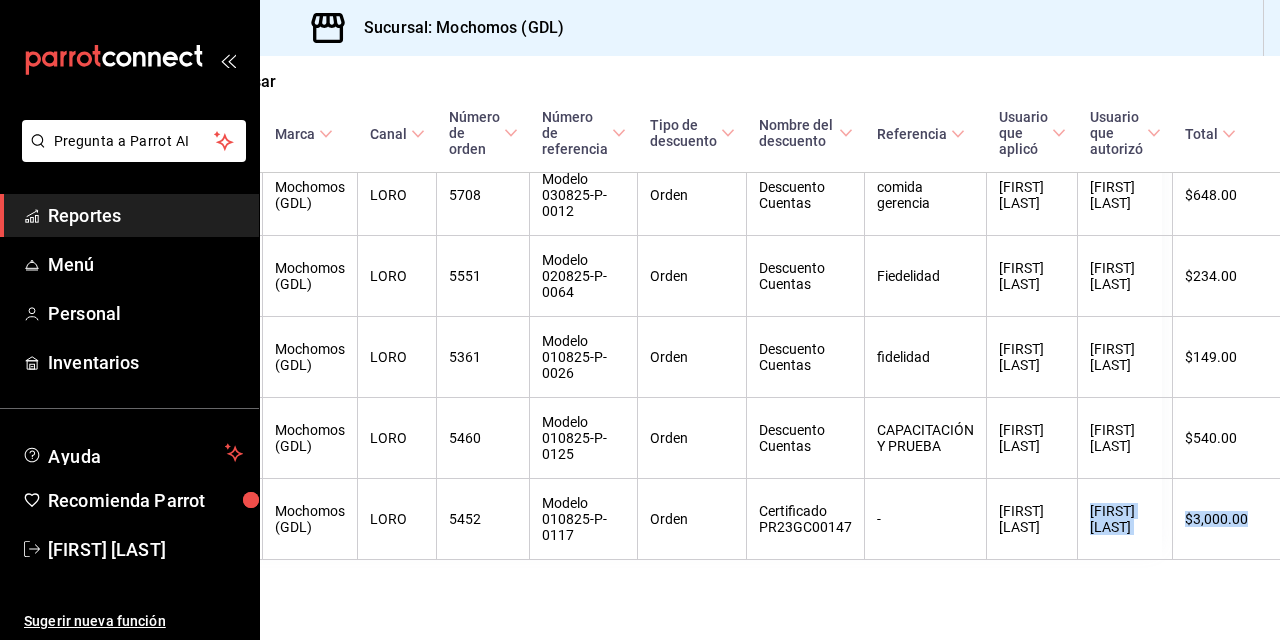 click on "Regresar Descuentos Fecha 2025-08-02 2 / 8 / 2025 - 2025-08-03 3 / 8 / 2025 Marca Mochomos (GDL) 36c25d4a-7cb0-456c-a434-e981d54830bc Tipos de descuento Elige tipos de descuento Usuario que aplicó Elige los usuarios Canal de venta Elige los canales de venta Ver resumen Ver descuentos Exportar a Excel Fecha Marca Canal Número de orden Número de referencia Tipo de descuento Nombre del descuento Referencia Usuario que aplicó Usuario que autorizó Total 08/03/2025 02:07 AM Mochomos (GDL) LORO 5537 Modelo 020825-P-0050 Orden Certificado VIP21GC9183 - Jacobo Hernández Jacobo Hernández $4,935.00 08/03/2025 01:42 AM Mochomos (GDL) LORO 5708 Modelo 030825-P-0012 Orden Descuento Cuentas comida gerencia Jacobo Hernández Jacobo Hernández $648.00 03/08/2025 01:41 AM Mochomos (GDL) LORO 5551 Modelo 020825-P-0064 Orden Descuento Cuentas Fiedelidad Jacobo Hernández Jacobo Hernández $234.00 02/08/2025 01:51 AM Mochomos (GDL) LORO 5361 Modelo 010825-P-0026 Orden Descuento Cuentas fidelidad Jacobo Hernández $149.00 -" at bounding box center [770, 348] 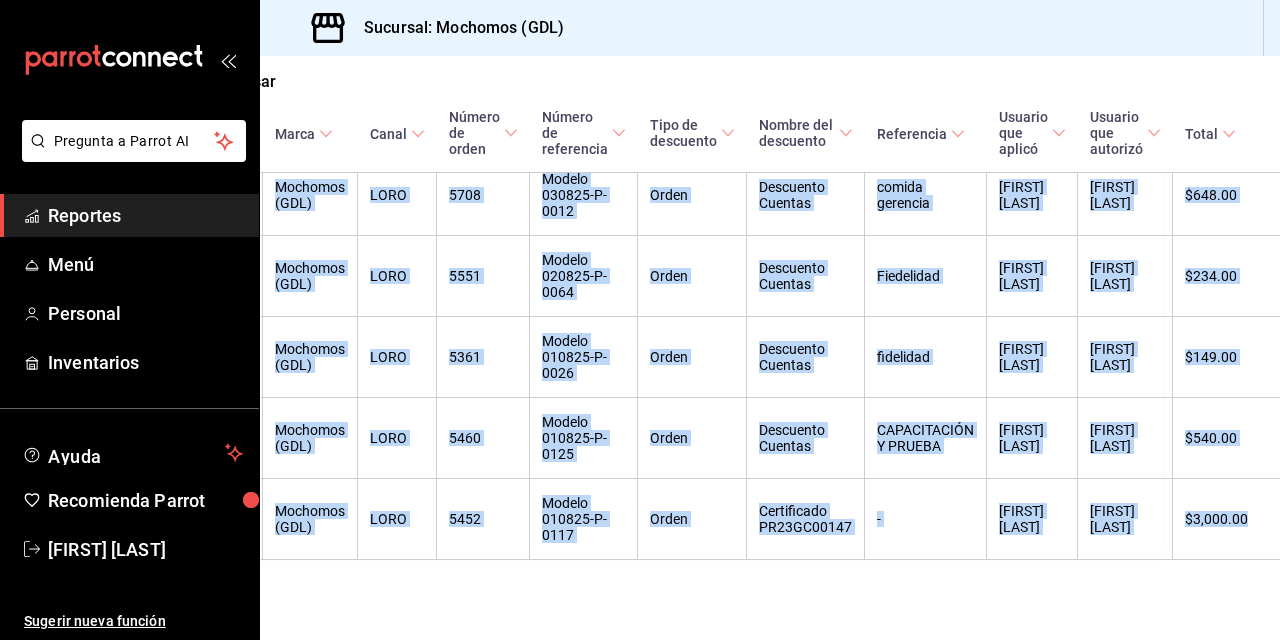 click on "Regresar Descuentos Fecha 2025-08-02 2 / 8 / 2025 - 2025-08-03 3 / 8 / 2025 Marca Mochomos (GDL) 36c25d4a-7cb0-456c-a434-e981d54830bc Tipos de descuento Elige tipos de descuento Usuario que aplicó Elige los usuarios Canal de venta Elige los canales de venta Ver resumen Ver descuentos Exportar a Excel Fecha Marca Canal Número de orden Número de referencia Tipo de descuento Nombre del descuento Referencia Usuario que aplicó Usuario que autorizó Total 08/03/2025 02:07 AM Mochomos (GDL) LORO 5537 Modelo 020825-P-0050 Orden Certificado VIP21GC9183 - Jacobo Hernández Jacobo Hernández $4,935.00 08/03/2025 01:42 AM Mochomos (GDL) LORO 5708 Modelo 030825-P-0012 Orden Descuento Cuentas comida gerencia Jacobo Hernández Jacobo Hernández $648.00 03/08/2025 01:41 AM Mochomos (GDL) LORO 5551 Modelo 020825-P-0064 Orden Descuento Cuentas Fiedelidad Jacobo Hernández Jacobo Hernández $234.00 02/08/2025 01:51 AM Mochomos (GDL) LORO 5361 Modelo 010825-P-0026 Orden Descuento Cuentas fidelidad Jacobo Hernández $149.00 -" at bounding box center [770, 348] 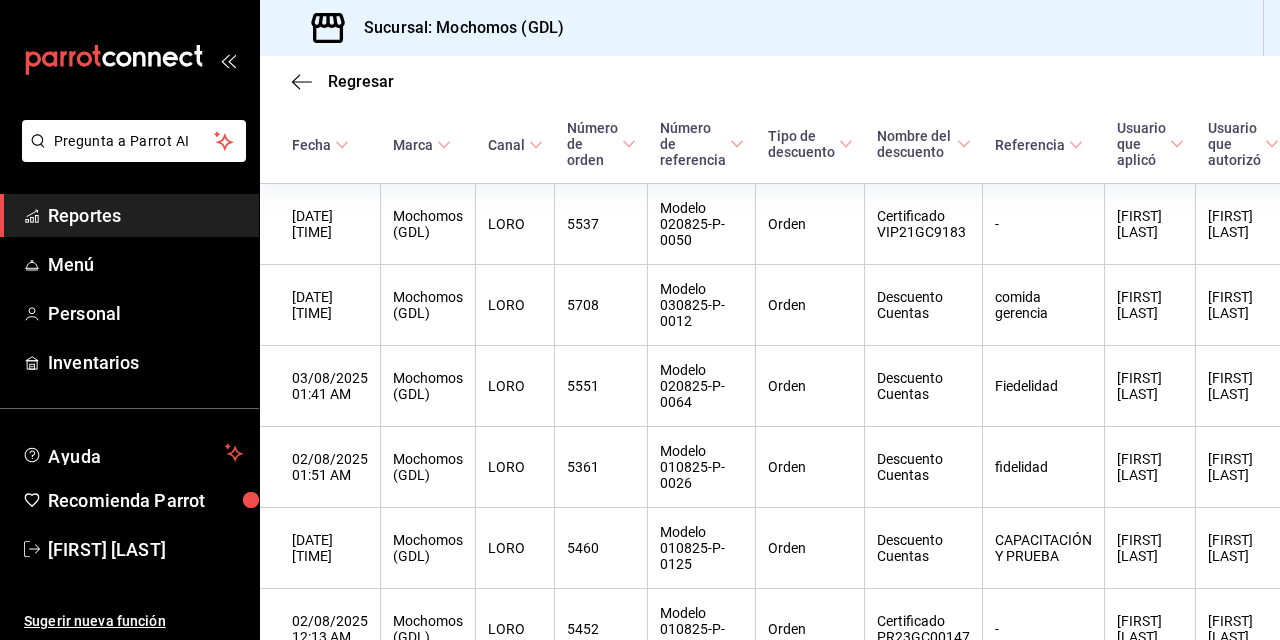 scroll, scrollTop: 290, scrollLeft: 0, axis: vertical 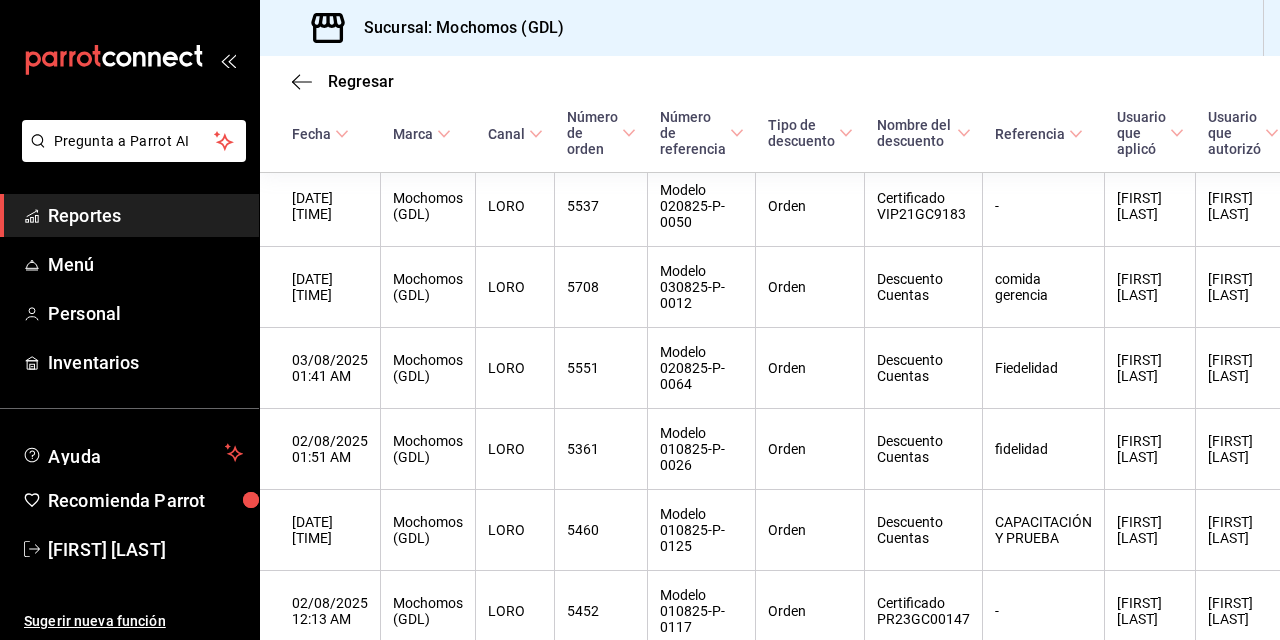 click on "Regresar Descuentos Fecha 2025-08-02 2 / 8 / 2025 - 2025-08-03 3 / 8 / 2025 Marca Mochomos (GDL) 36c25d4a-7cb0-456c-a434-e981d54830bc Tipos de descuento Elige tipos de descuento Usuario que aplicó Elige los usuarios Canal de venta Elige los canales de venta Ver resumen Ver descuentos Exportar a Excel Fecha Marca Canal Número de orden Número de referencia Tipo de descuento Nombre del descuento Referencia Usuario que aplicó Usuario que autorizó Total 08/03/2025 02:07 AM Mochomos (GDL) LORO 5537 Modelo 020825-P-0050 Orden Certificado VIP21GC9183 - Jacobo Hernández Jacobo Hernández $4,935.00 08/03/2025 01:42 AM Mochomos (GDL) LORO 5708 Modelo 030825-P-0012 Orden Descuento Cuentas comida gerencia Jacobo Hernández Jacobo Hernández $648.00 03/08/2025 01:41 AM Mochomos (GDL) LORO 5551 Modelo 020825-P-0064 Orden Descuento Cuentas Fiedelidad Jacobo Hernández Jacobo Hernández $234.00 02/08/2025 01:51 AM Mochomos (GDL) LORO 5361 Modelo 010825-P-0026 Orden Descuento Cuentas fidelidad Jacobo Hernández $149.00 -" at bounding box center (770, 348) 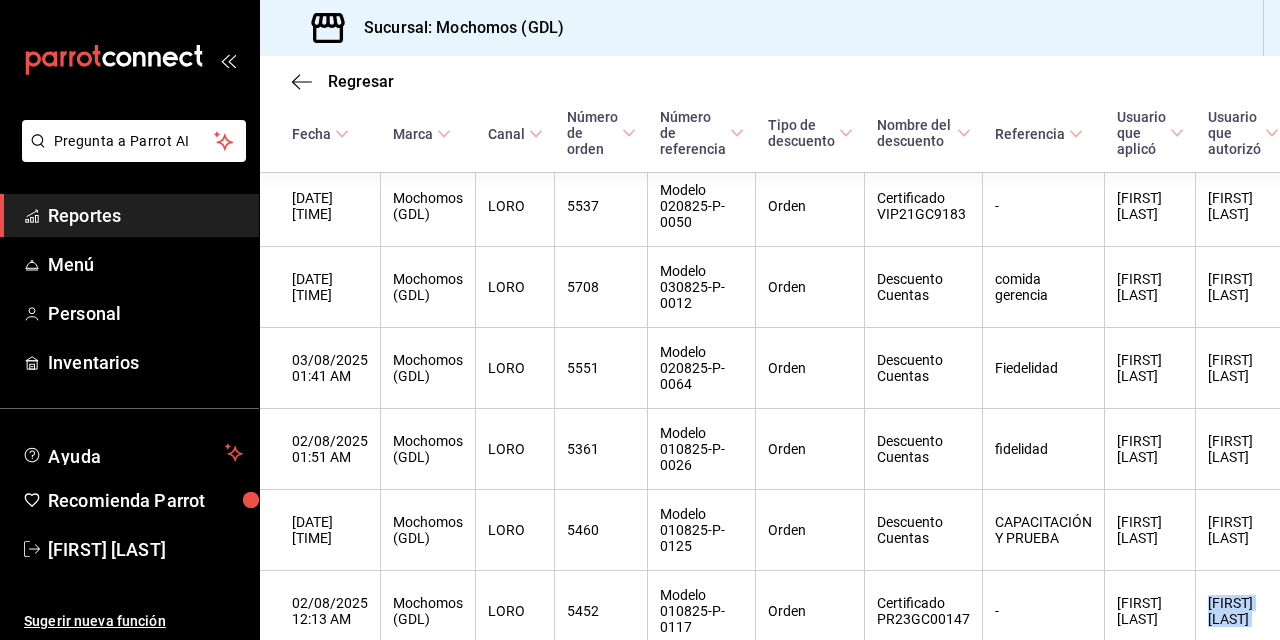 click on "Regresar Descuentos Fecha 2025-08-02 2 / 8 / 2025 - 2025-08-03 3 / 8 / 2025 Marca Mochomos (GDL) 36c25d4a-7cb0-456c-a434-e981d54830bc Tipos de descuento Elige tipos de descuento Usuario que aplicó Elige los usuarios Canal de venta Elige los canales de venta Ver resumen Ver descuentos Exportar a Excel Fecha Marca Canal Número de orden Número de referencia Tipo de descuento Nombre del descuento Referencia Usuario que aplicó Usuario que autorizó Total 08/03/2025 02:07 AM Mochomos (GDL) LORO 5537 Modelo 020825-P-0050 Orden Certificado VIP21GC9183 - Jacobo Hernández Jacobo Hernández $4,935.00 08/03/2025 01:42 AM Mochomos (GDL) LORO 5708 Modelo 030825-P-0012 Orden Descuento Cuentas comida gerencia Jacobo Hernández Jacobo Hernández $648.00 03/08/2025 01:41 AM Mochomos (GDL) LORO 5551 Modelo 020825-P-0064 Orden Descuento Cuentas Fiedelidad Jacobo Hernández Jacobo Hernández $234.00 02/08/2025 01:51 AM Mochomos (GDL) LORO 5361 Modelo 010825-P-0026 Orden Descuento Cuentas fidelidad Jacobo Hernández $149.00 -" at bounding box center (770, 348) 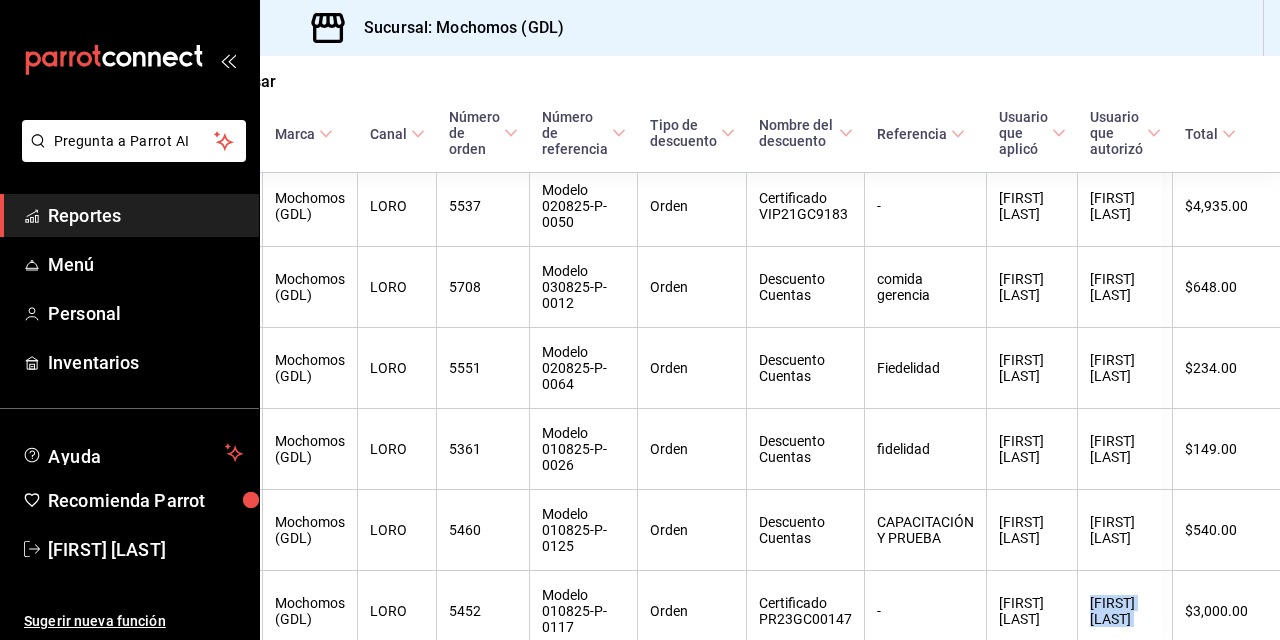 scroll, scrollTop: 290, scrollLeft: 120, axis: both 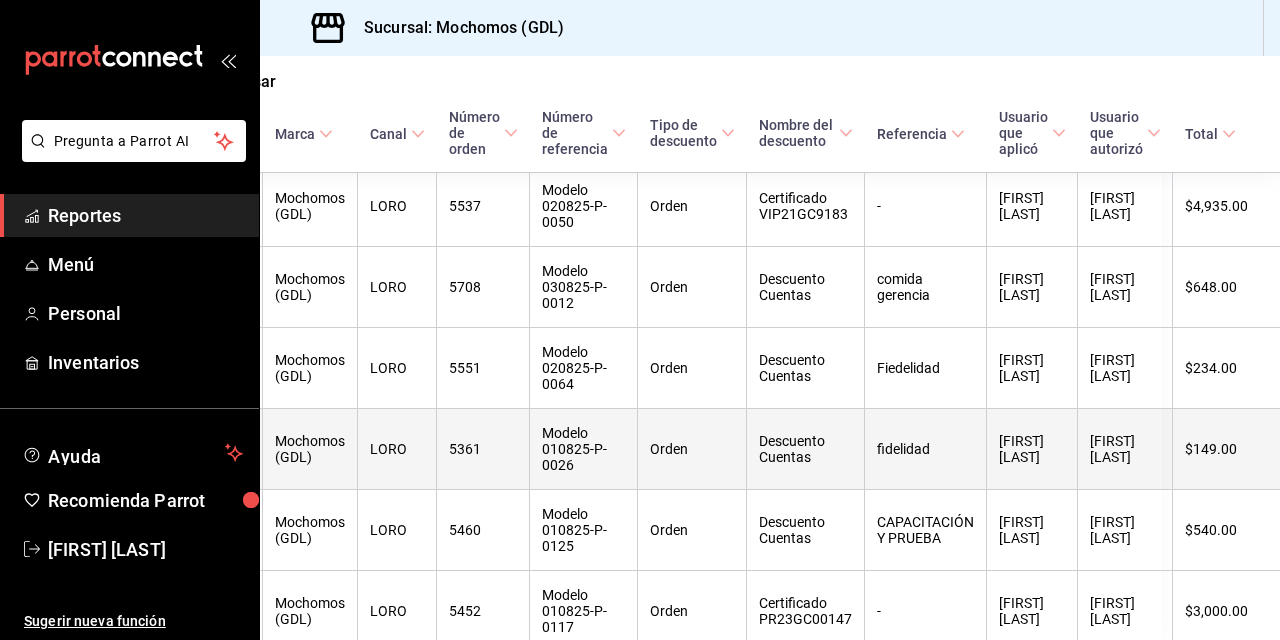 click on "Mochomos (GDL)" at bounding box center (310, 449) 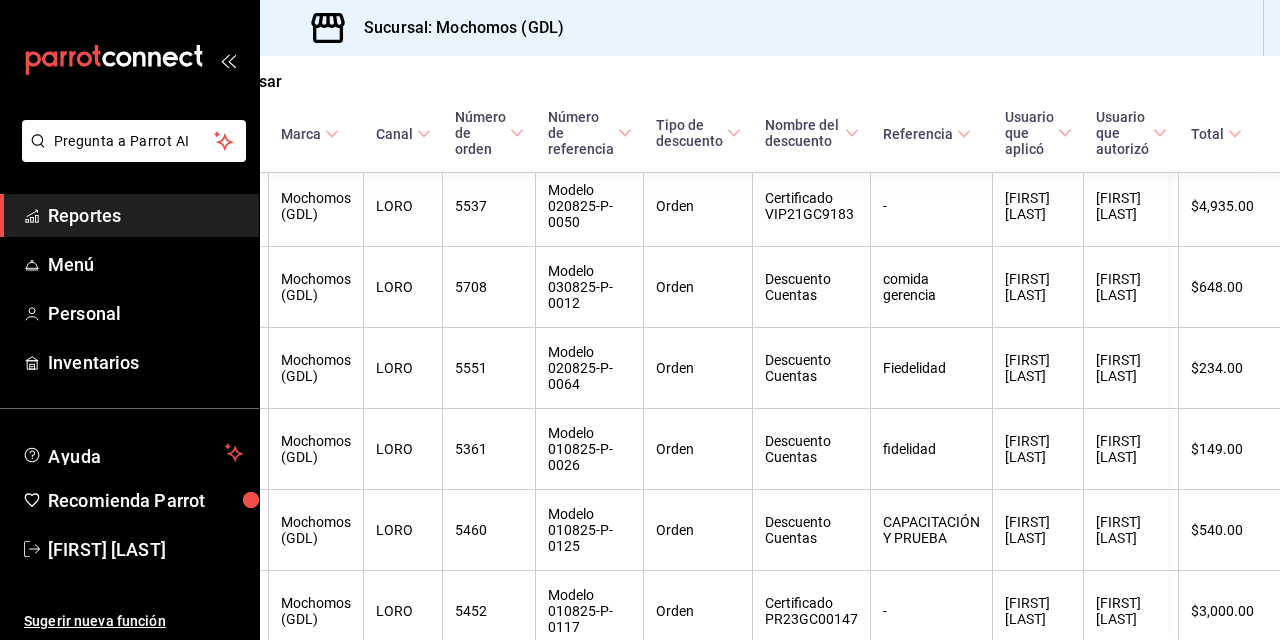 scroll, scrollTop: 290, scrollLeft: 120, axis: both 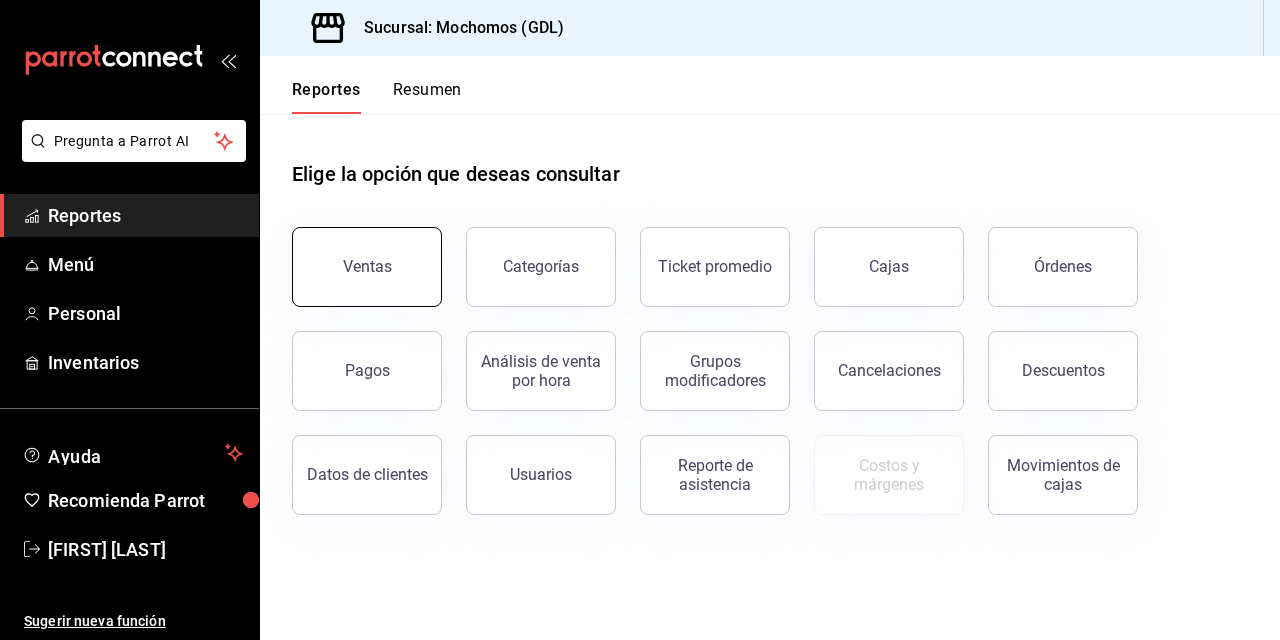 click on "Ventas" at bounding box center (367, 267) 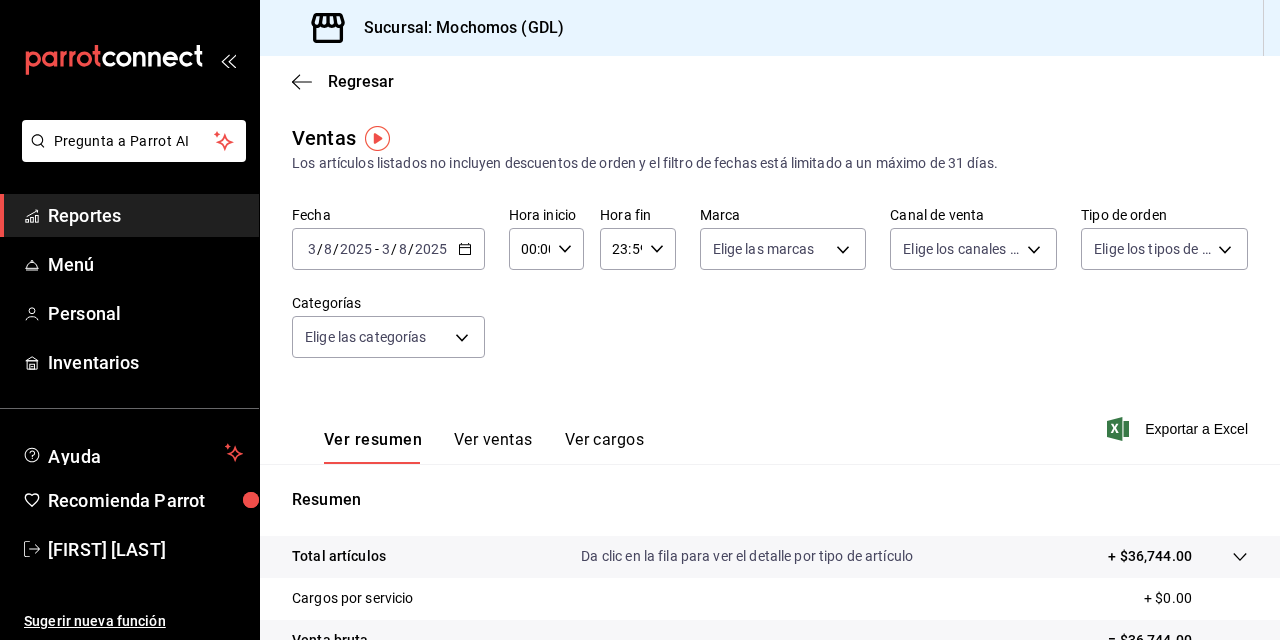 click on "3" at bounding box center [312, 249] 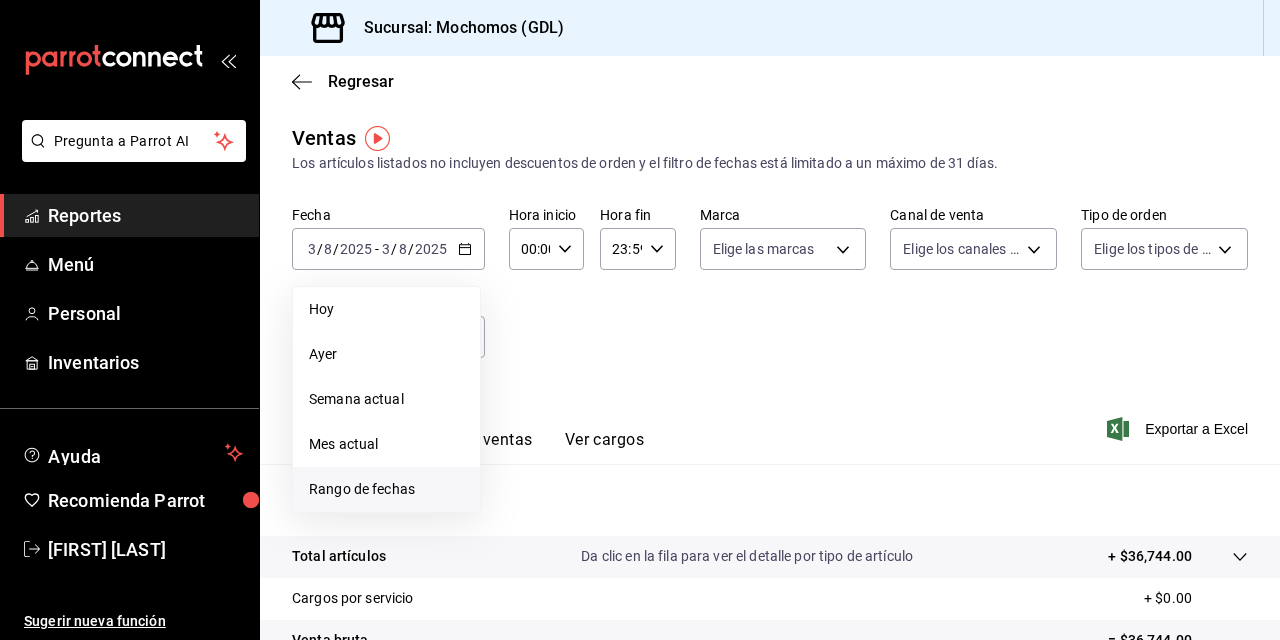 click on "Rango de fechas" at bounding box center [386, 489] 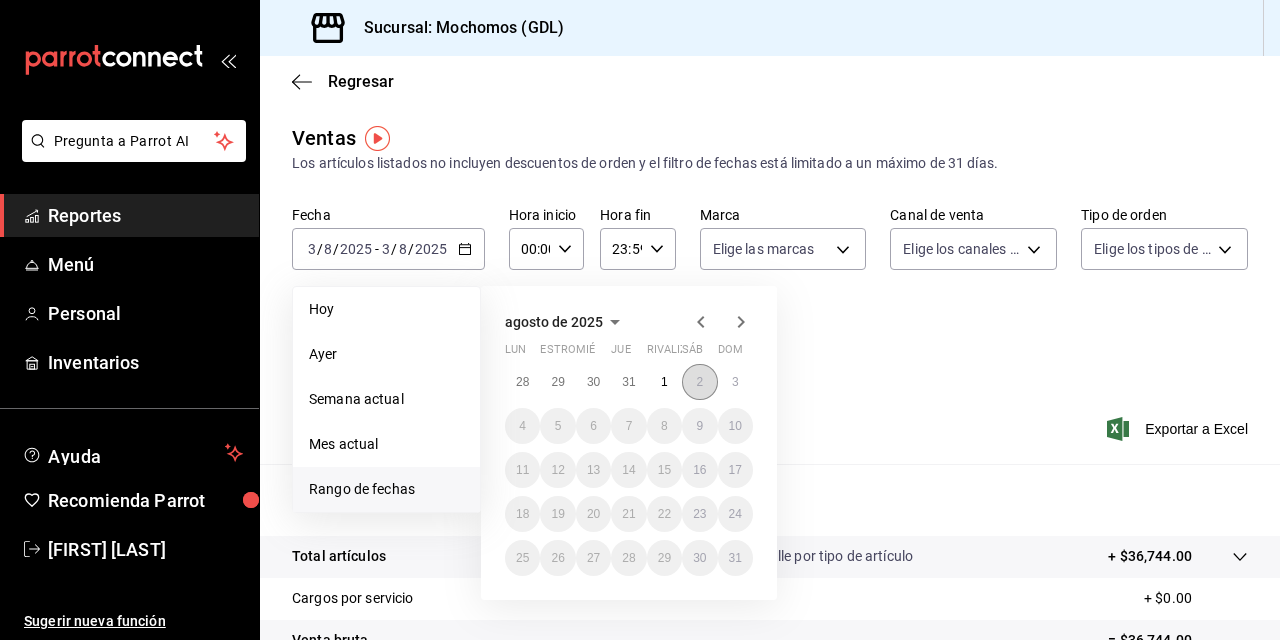 click on "2" at bounding box center [699, 382] 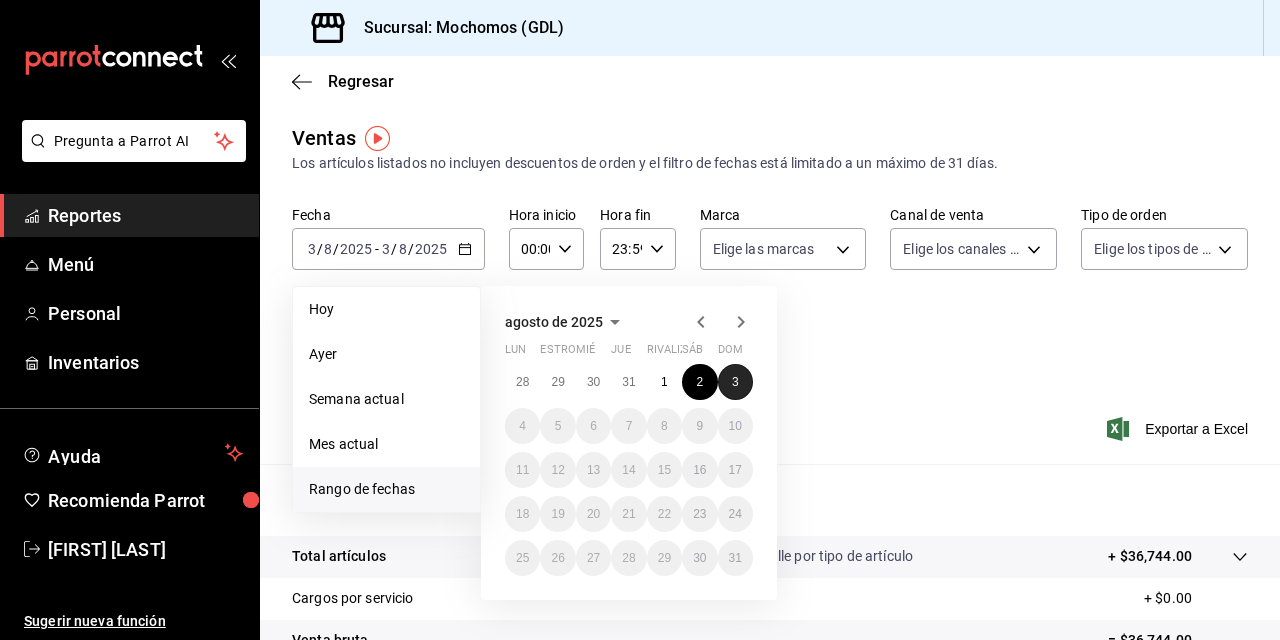 click on "3" at bounding box center (735, 382) 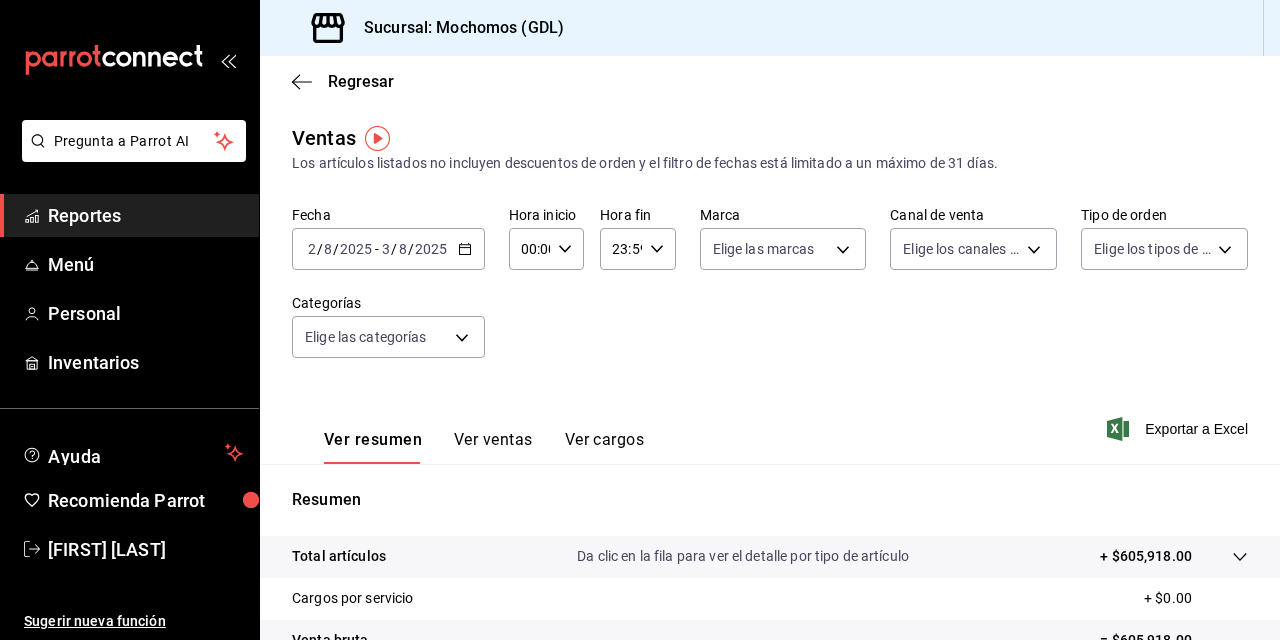 click on "00:00" at bounding box center [529, 249] 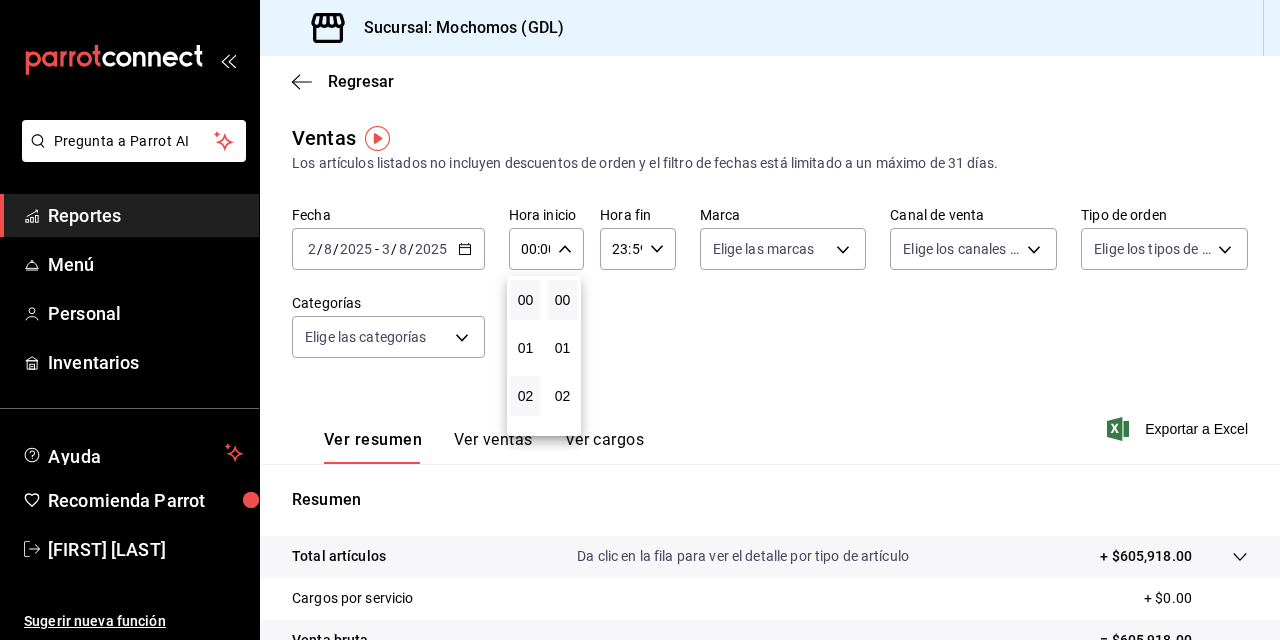 click on "02" at bounding box center (525, 396) 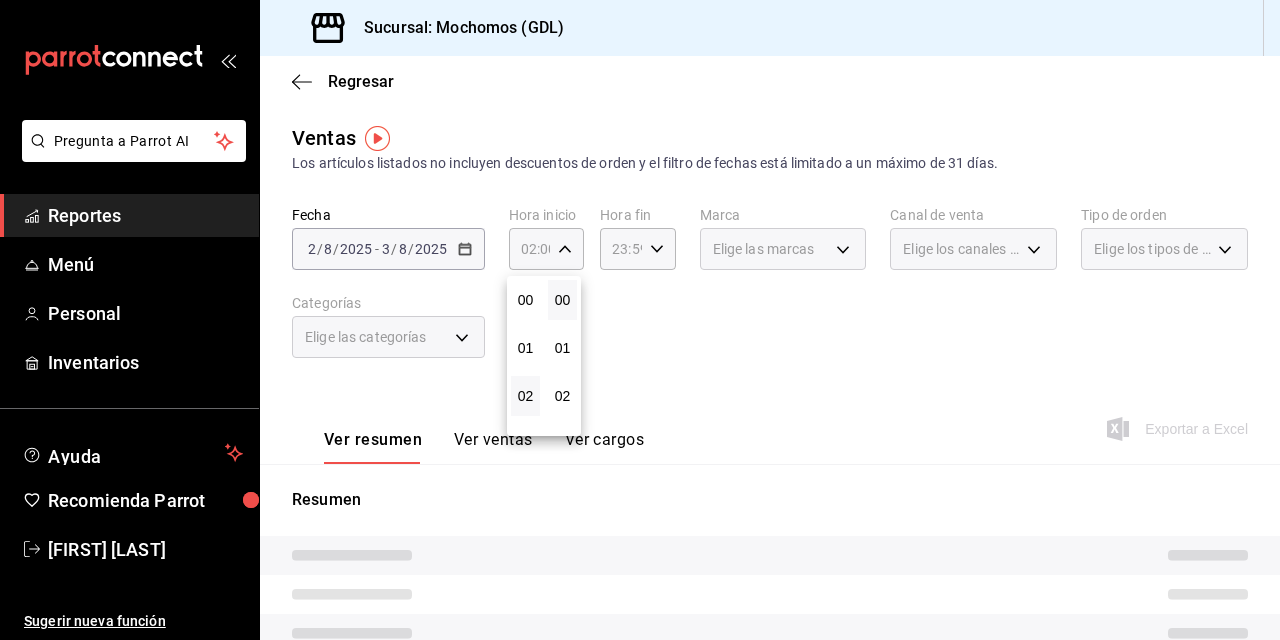 type 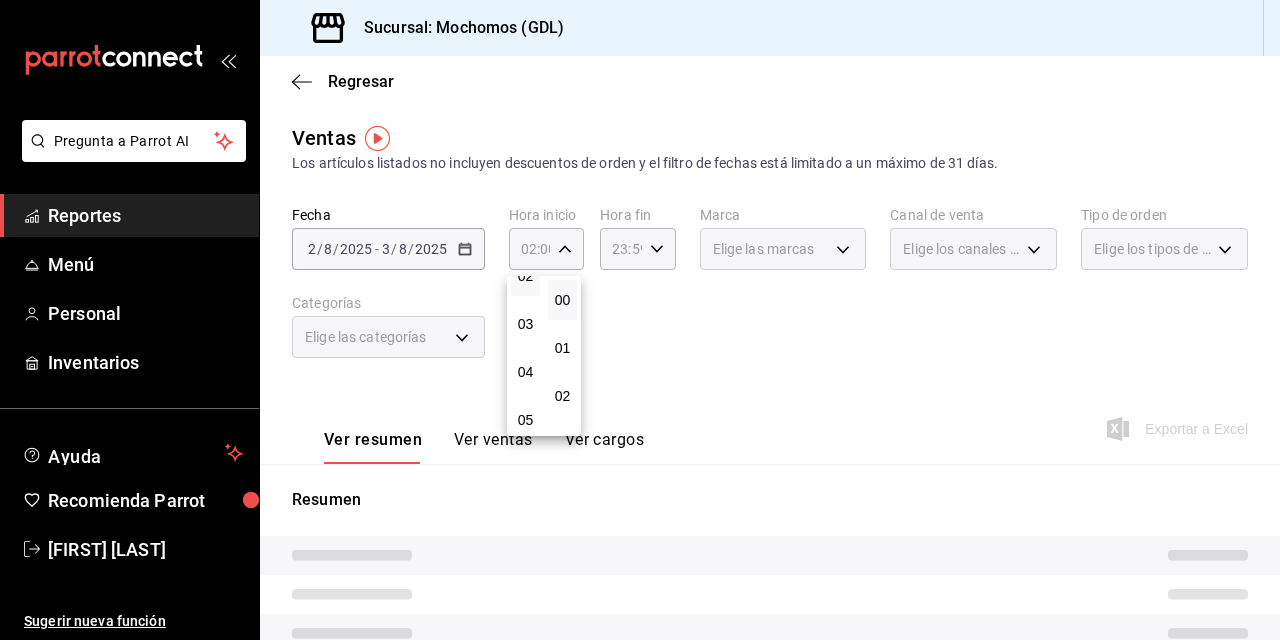 scroll, scrollTop: 160, scrollLeft: 0, axis: vertical 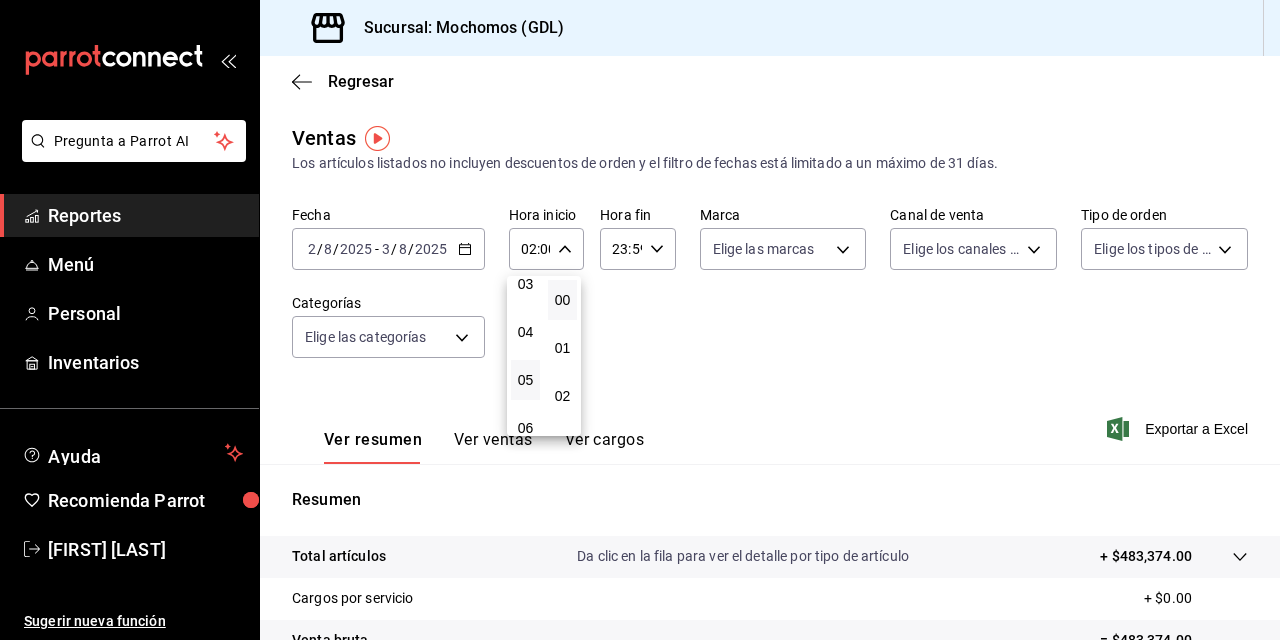 click on "05" at bounding box center [525, 380] 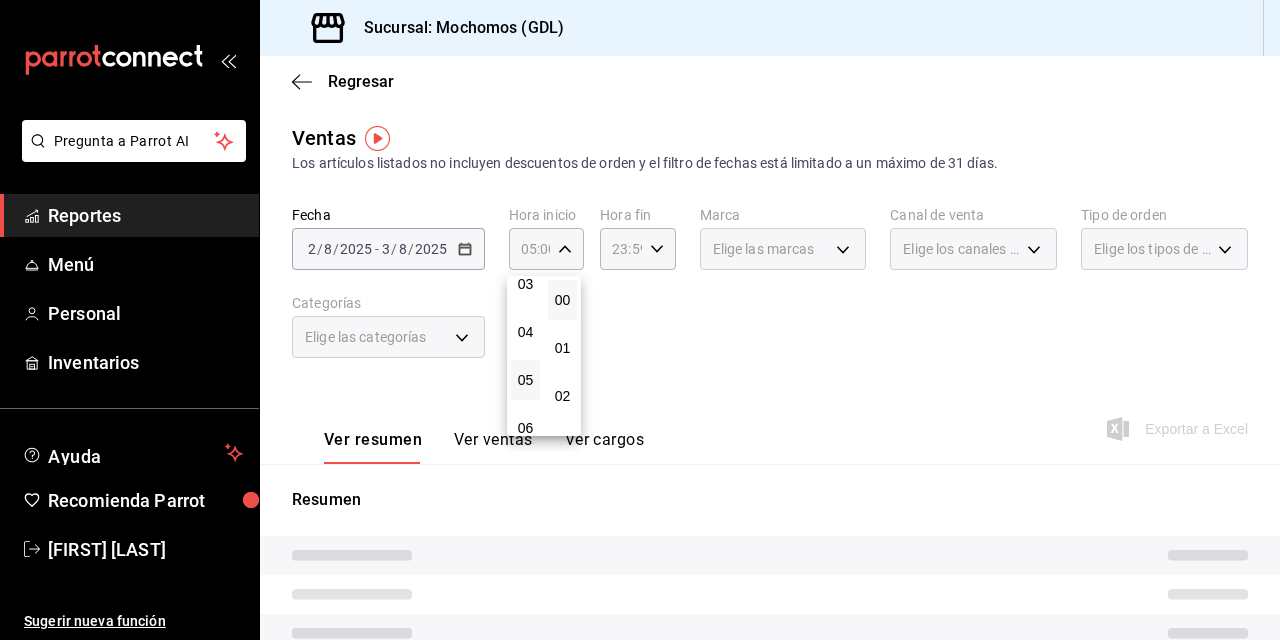 click at bounding box center [640, 320] 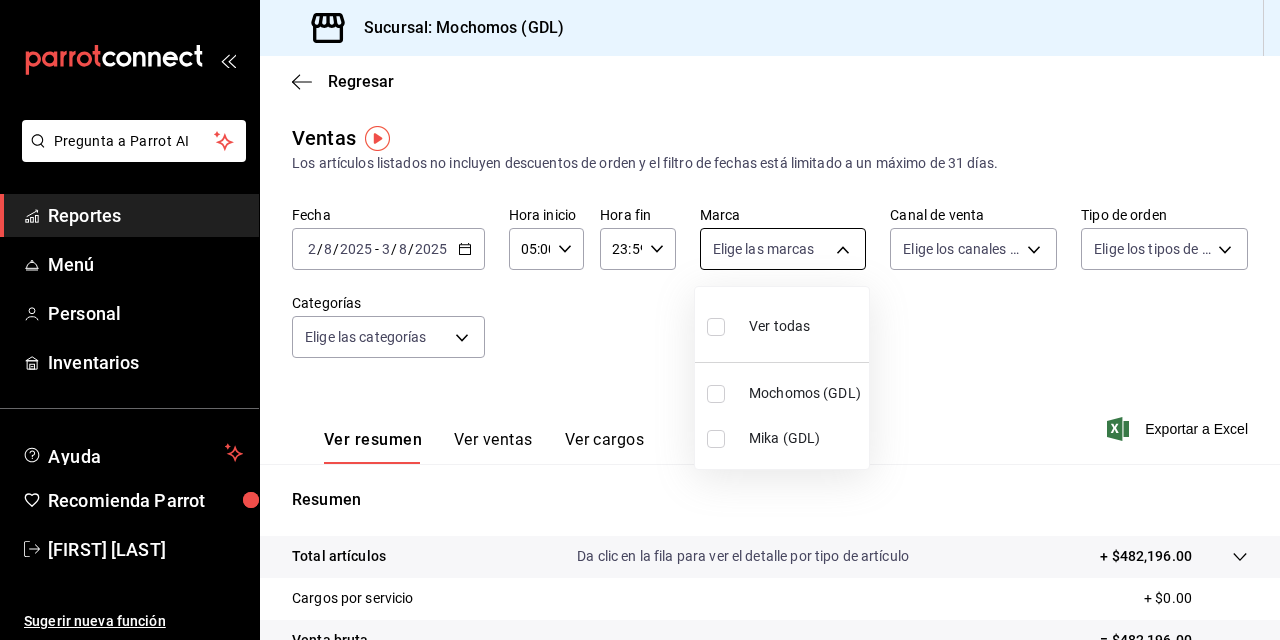 click on "Pregunta a Parrot AI Reportes   Menú   Personal   Inventarios   Ayuda Recomienda Parrot   Joe Ávila   Sugerir nueva función   Sucursal: Mochomos (GDL) Regresar Ventas Los artículos listados no incluyen descuentos de orden y el filtro de fechas está limitado a un máximo de 31 días. Fecha 2025-08-02 2 / 8 / 2025 - 2025-08-03 3 / 8 / 2025 Hora inicio 05:00 Hora inicio Hora fin 23:59 Hora fin Marca Elige las marcas Canal de venta Elige los canales de venta Tipo de orden Elige los tipos de orden Categorías Elige las categorías Ver resumen Ver ventas Ver cargos Exportar a Excel Resumen Total artículos Da clic en la fila para ver el detalle por tipo de artículo + $482,196.00 Cargos por servicio + $0.00 Venta bruta = $482,196.00 Descuentos totales - $882.00 Certificados de regalo - $4,935.00 Venta total = $476,379.00 Impuestos - 65.707,45 dólares Venta neta = 410.671,55 dólares Pregunta a Parrot AI Reportes   Menú   Personal   Inventarios   Ayuda Recomienda Parrot   Joe Ávila   Sugerir nueva función" at bounding box center (640, 320) 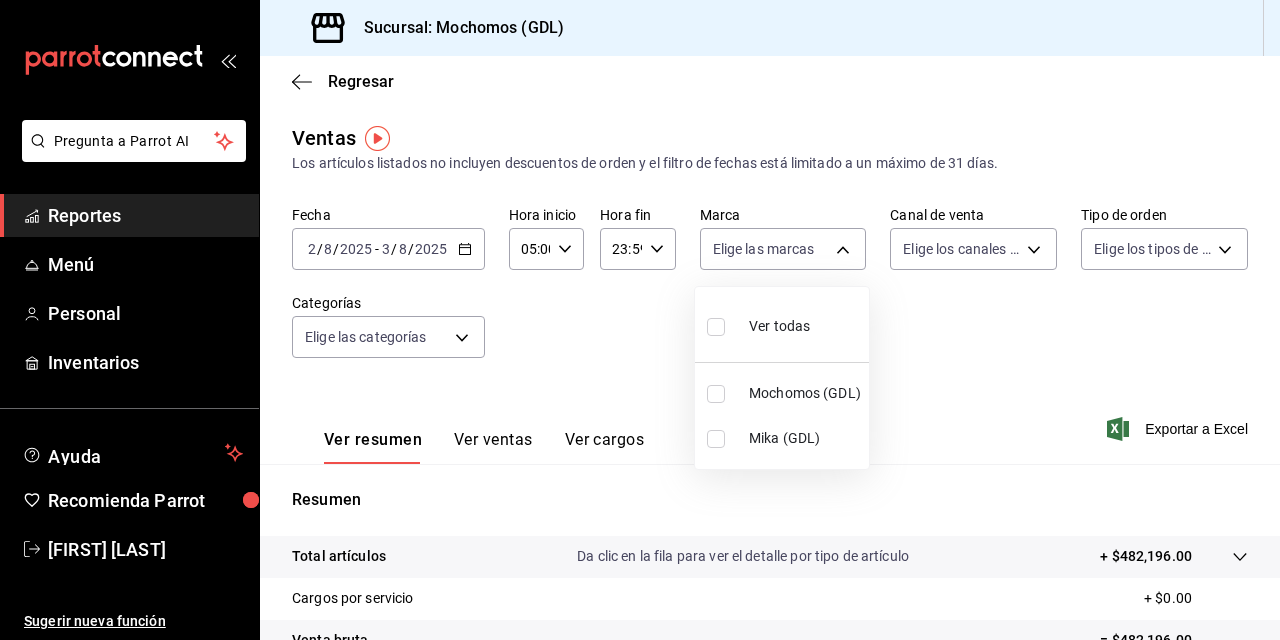 click at bounding box center (716, 394) 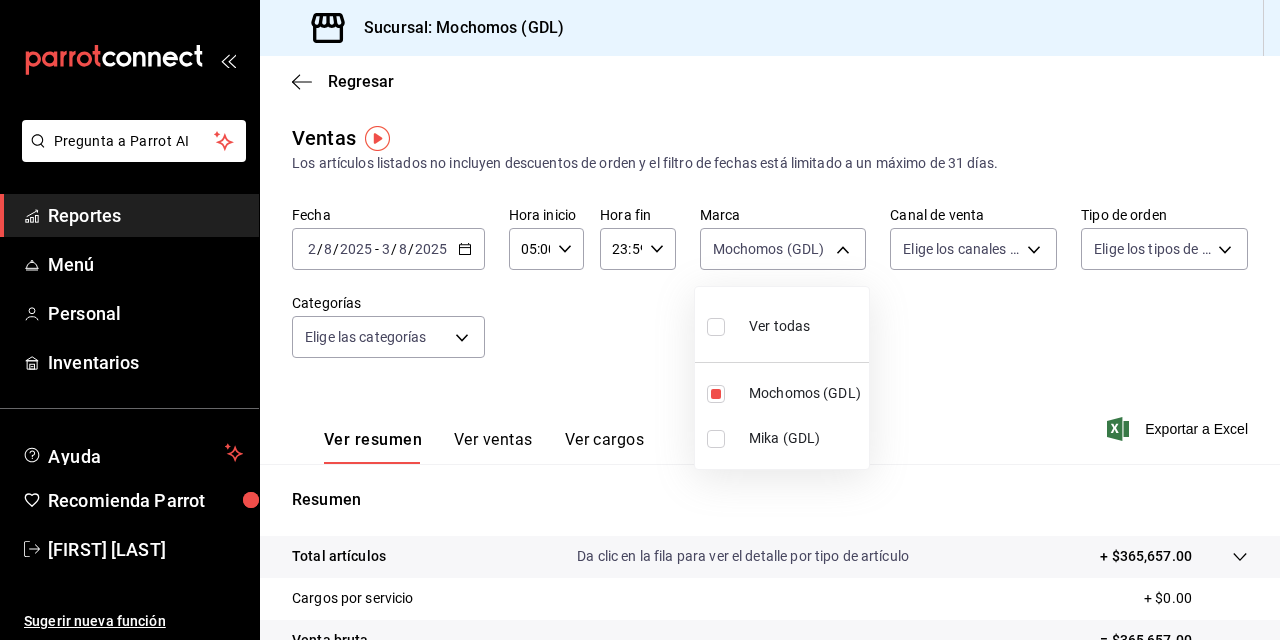 click at bounding box center (640, 320) 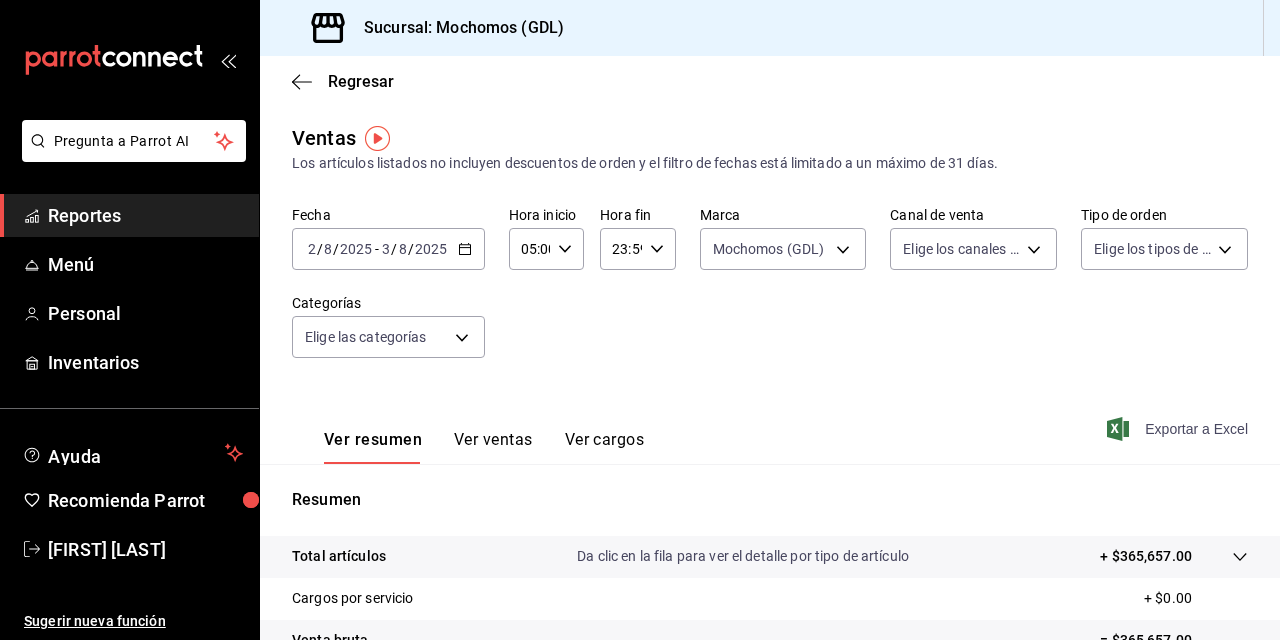 click on "Exportar a Excel" at bounding box center (1196, 429) 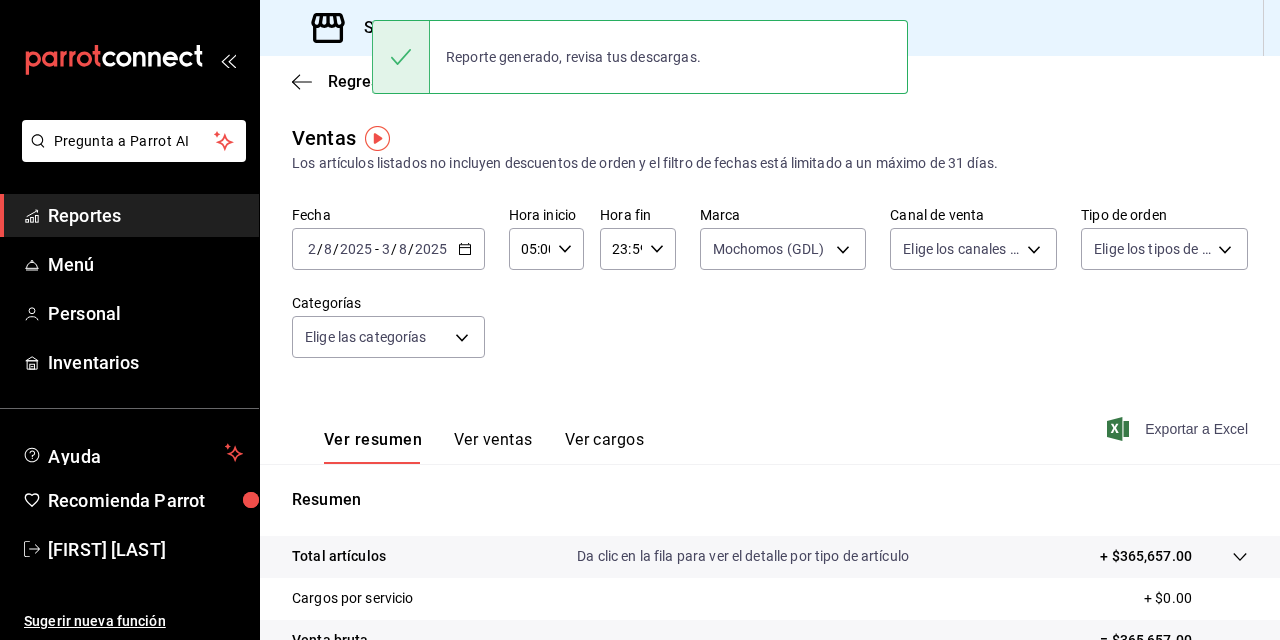 click on "Exportar a Excel" at bounding box center [1196, 429] 